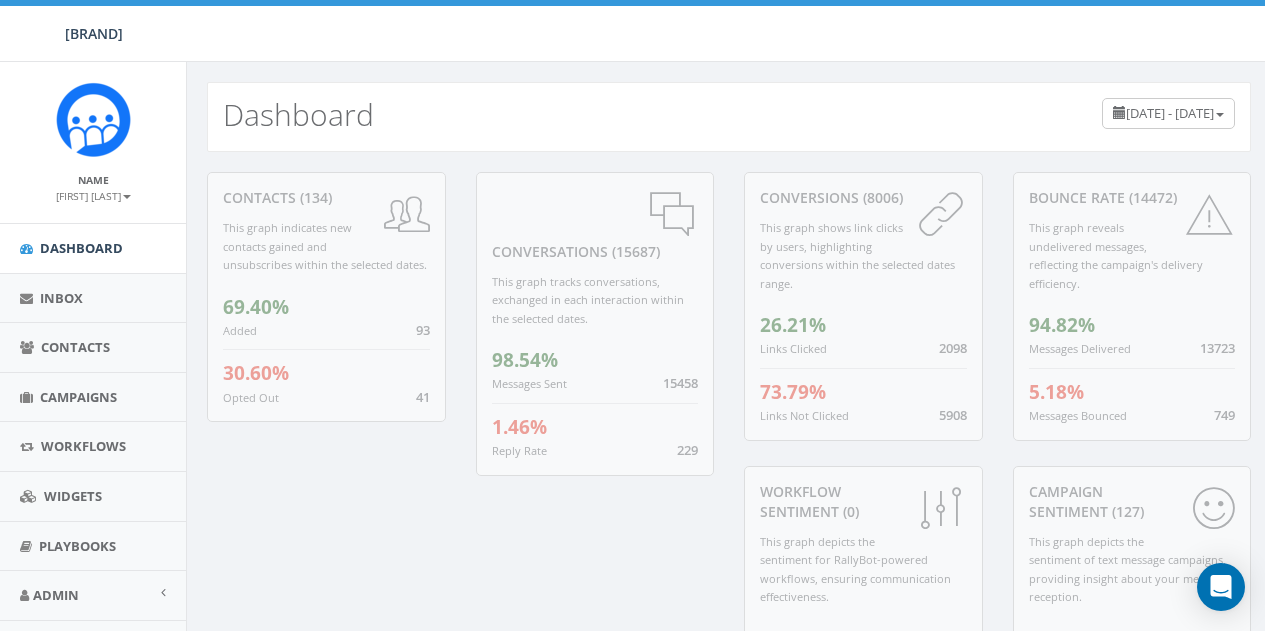 scroll, scrollTop: 0, scrollLeft: 0, axis: both 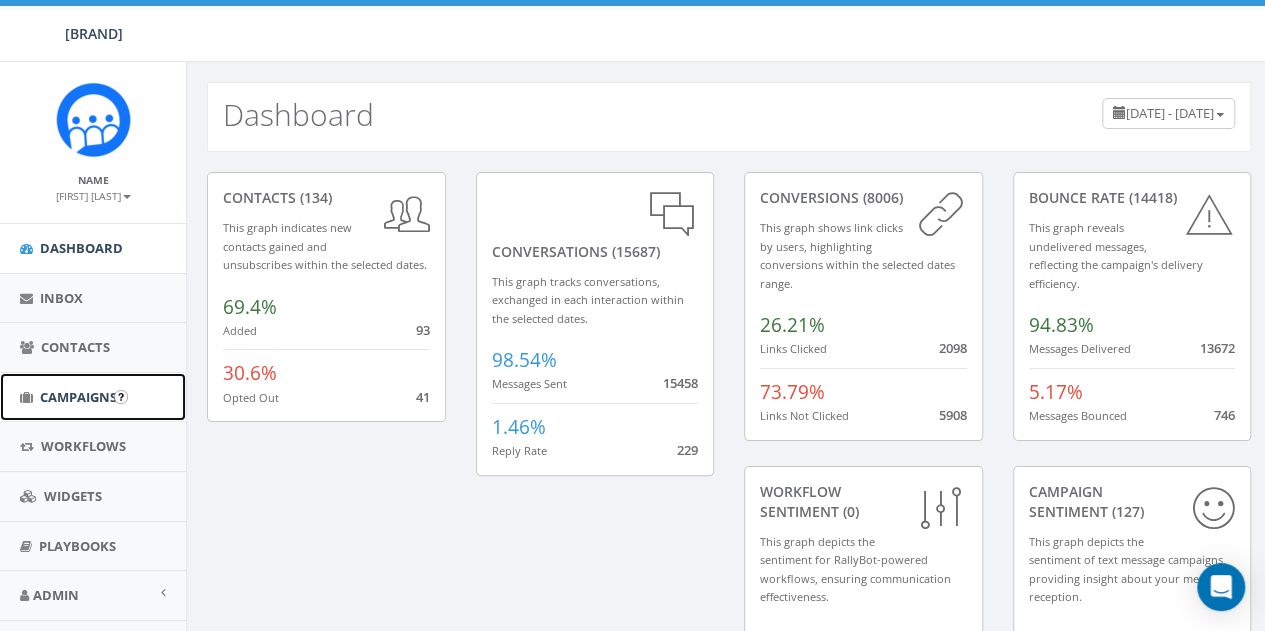 click on "Campaigns" at bounding box center (78, 397) 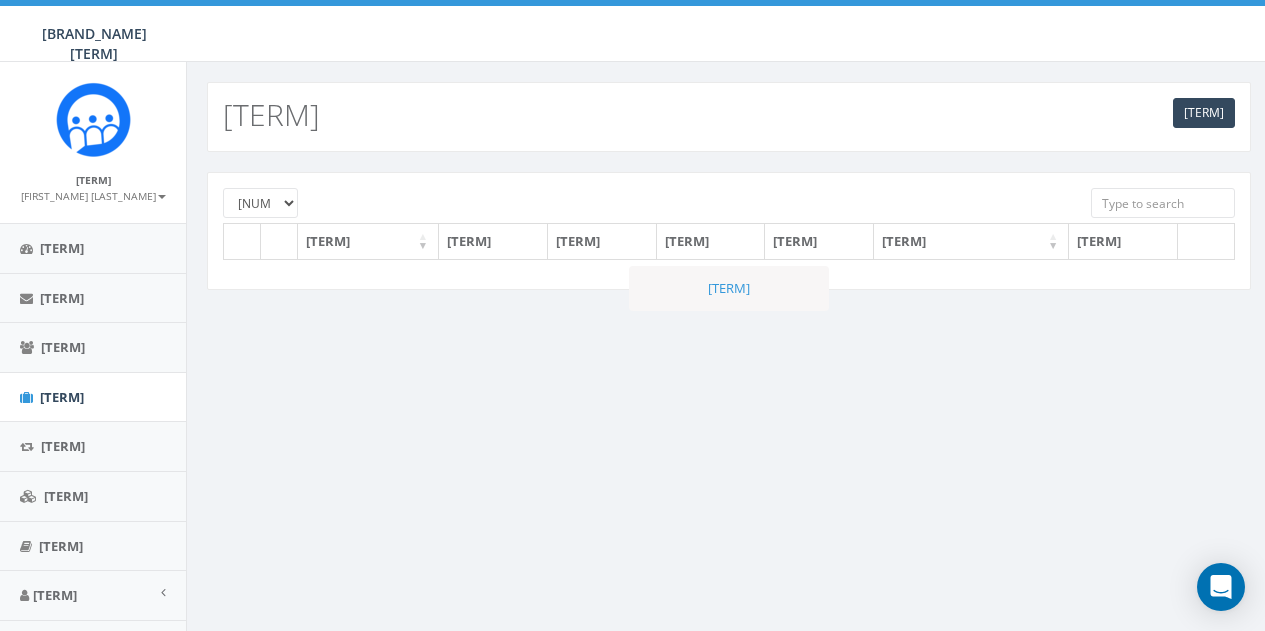 scroll, scrollTop: 0, scrollLeft: 0, axis: both 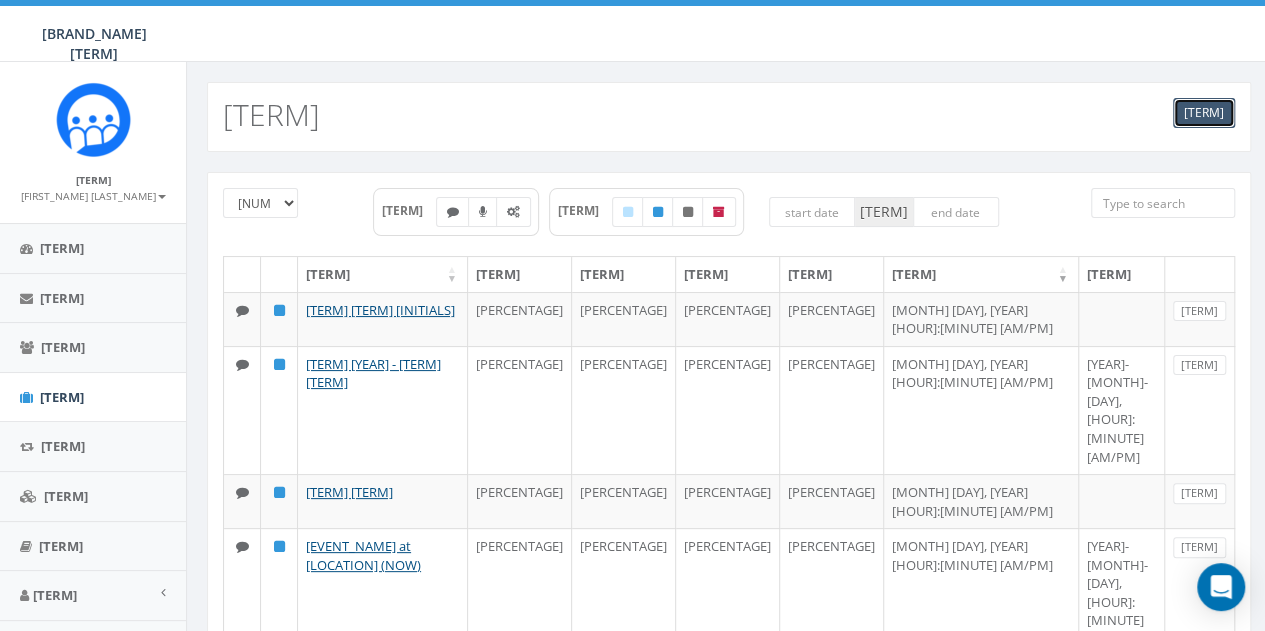 click on "New" at bounding box center [1211, 113] 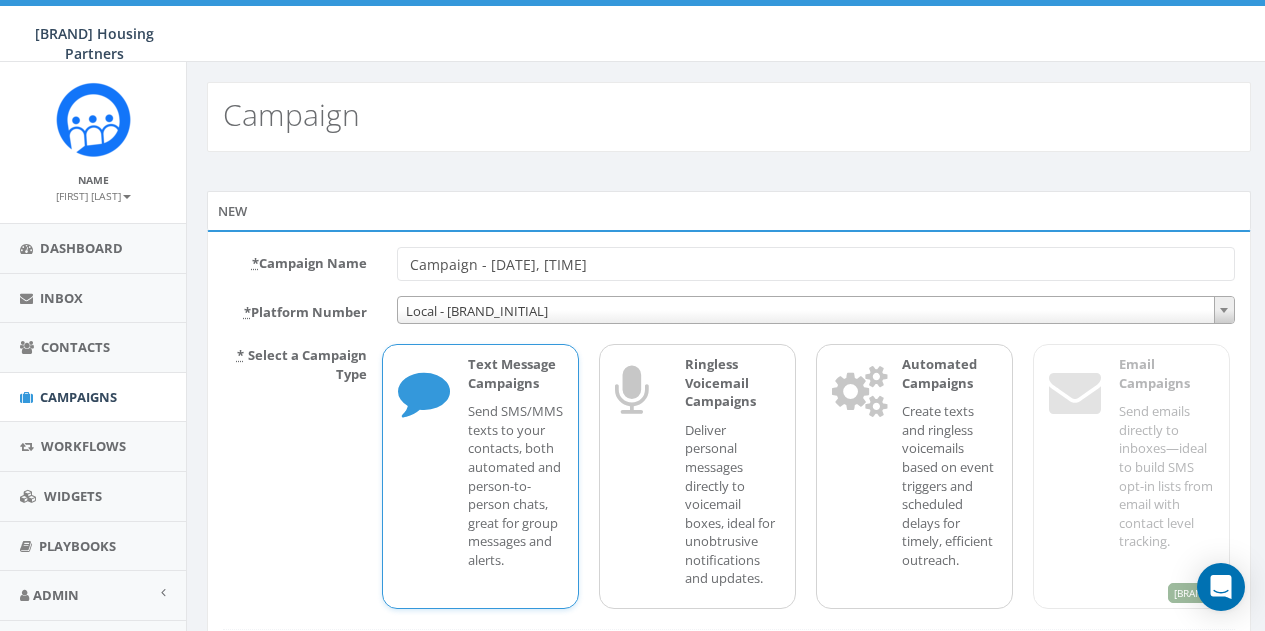 scroll, scrollTop: 0, scrollLeft: 0, axis: both 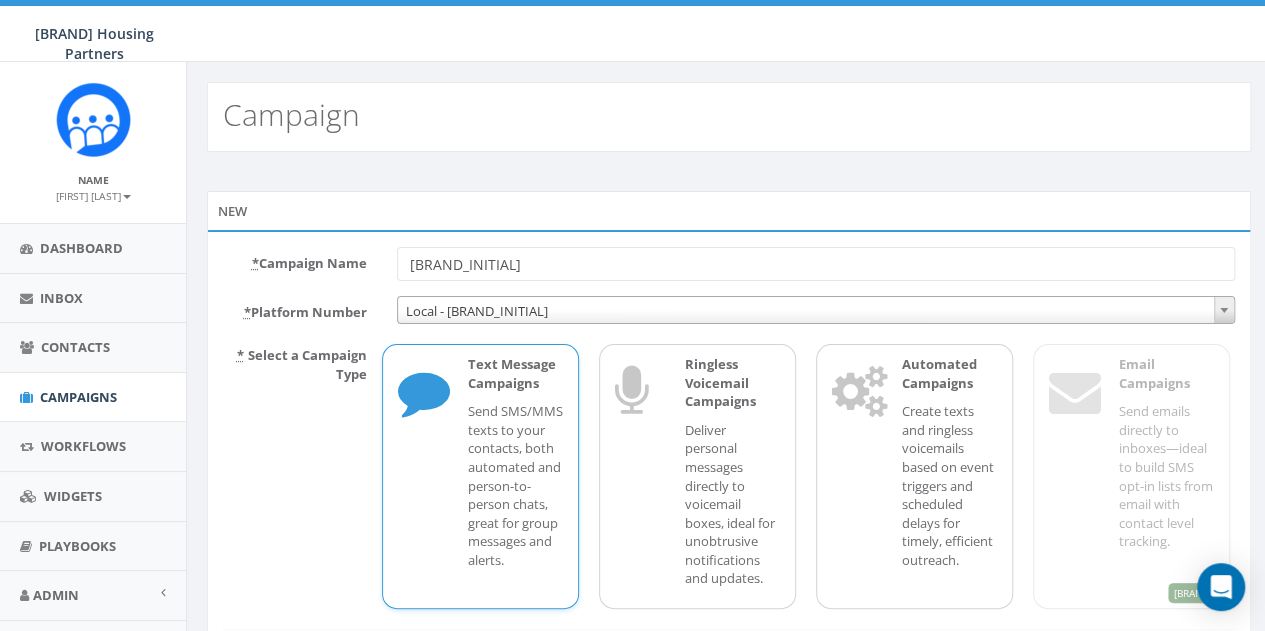type on "AFAC Food Distribution "NOW' First Come - First Serve!" 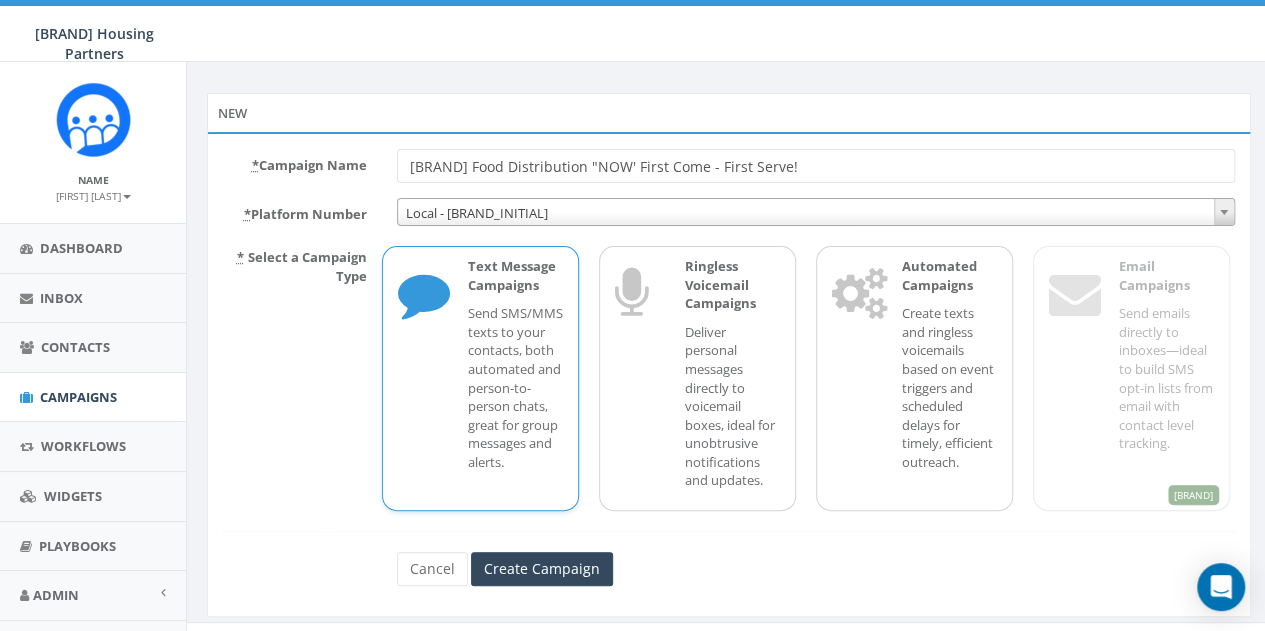 scroll, scrollTop: 126, scrollLeft: 0, axis: vertical 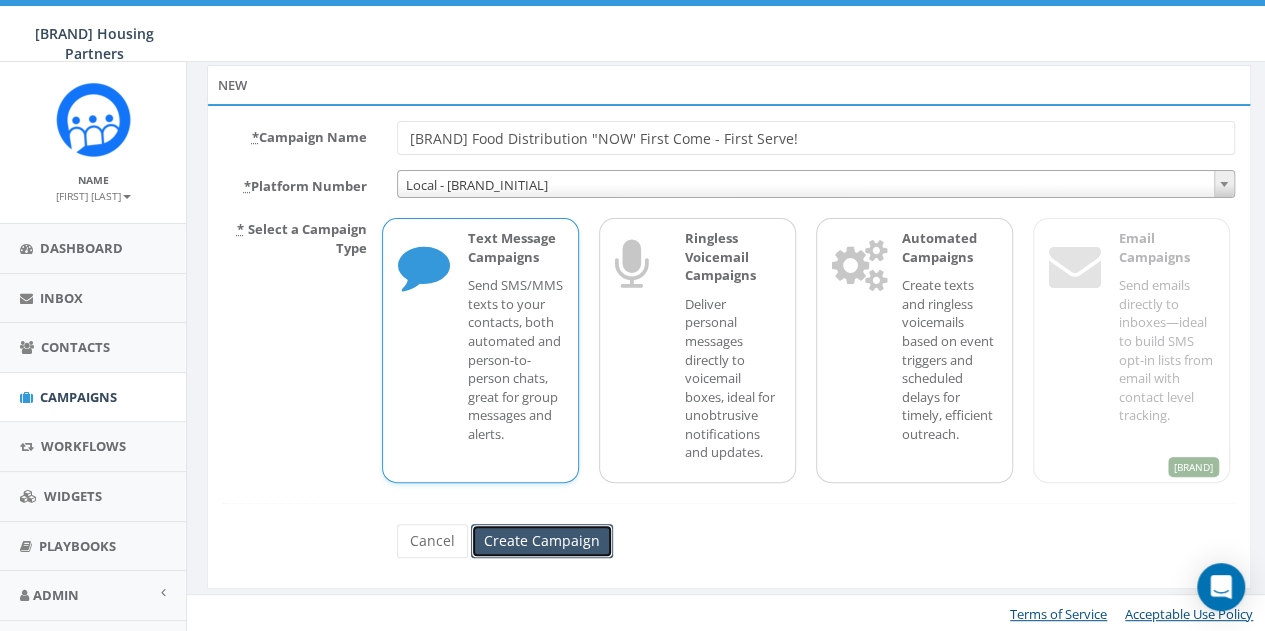 click on "Create Campaign" at bounding box center (542, 541) 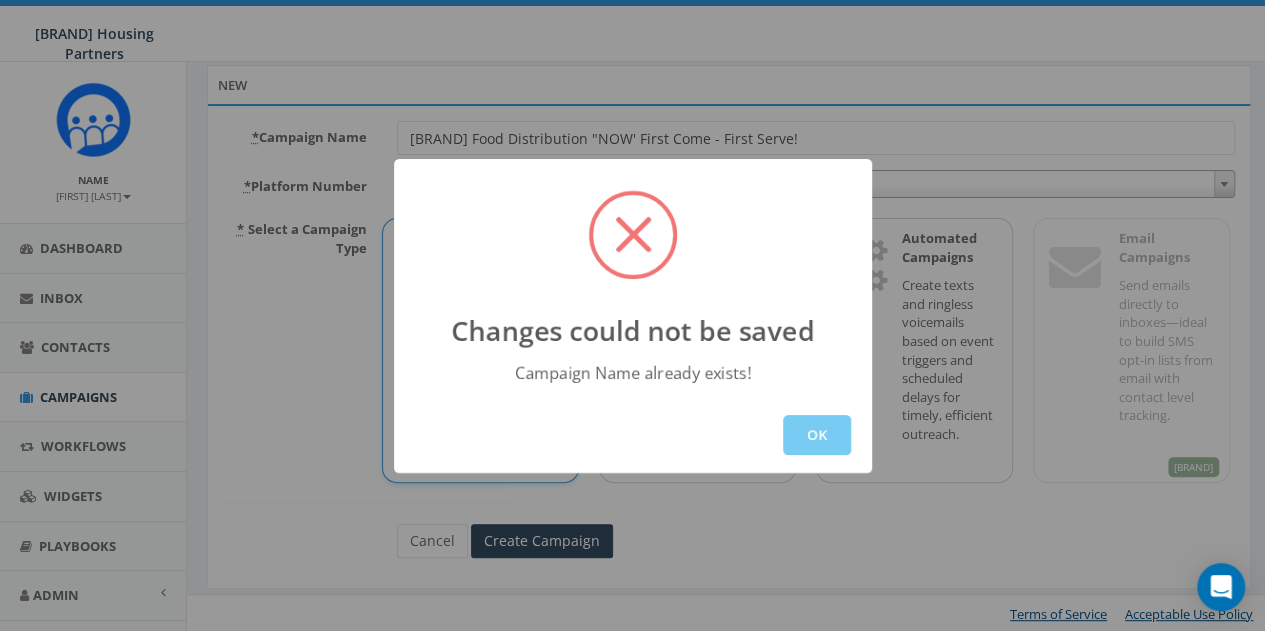 click on "OK" at bounding box center [817, 435] 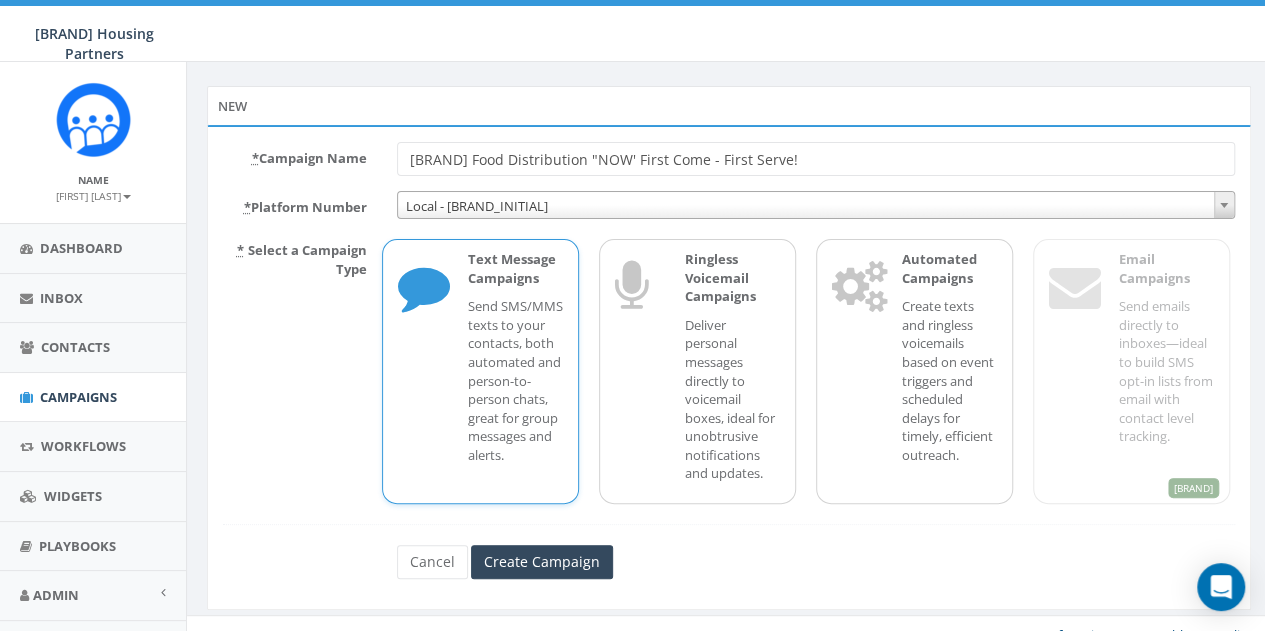 scroll, scrollTop: 126, scrollLeft: 0, axis: vertical 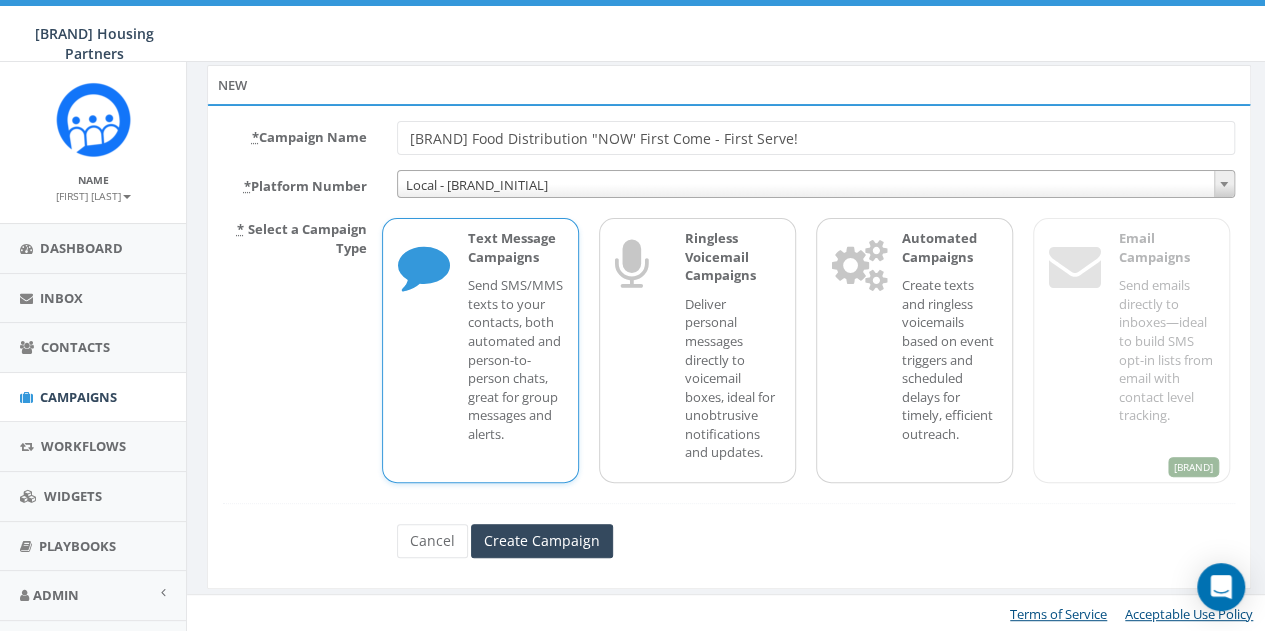 click on "AFAC Food Distribution "NOW' First Come - First Serve!" at bounding box center (816, 138) 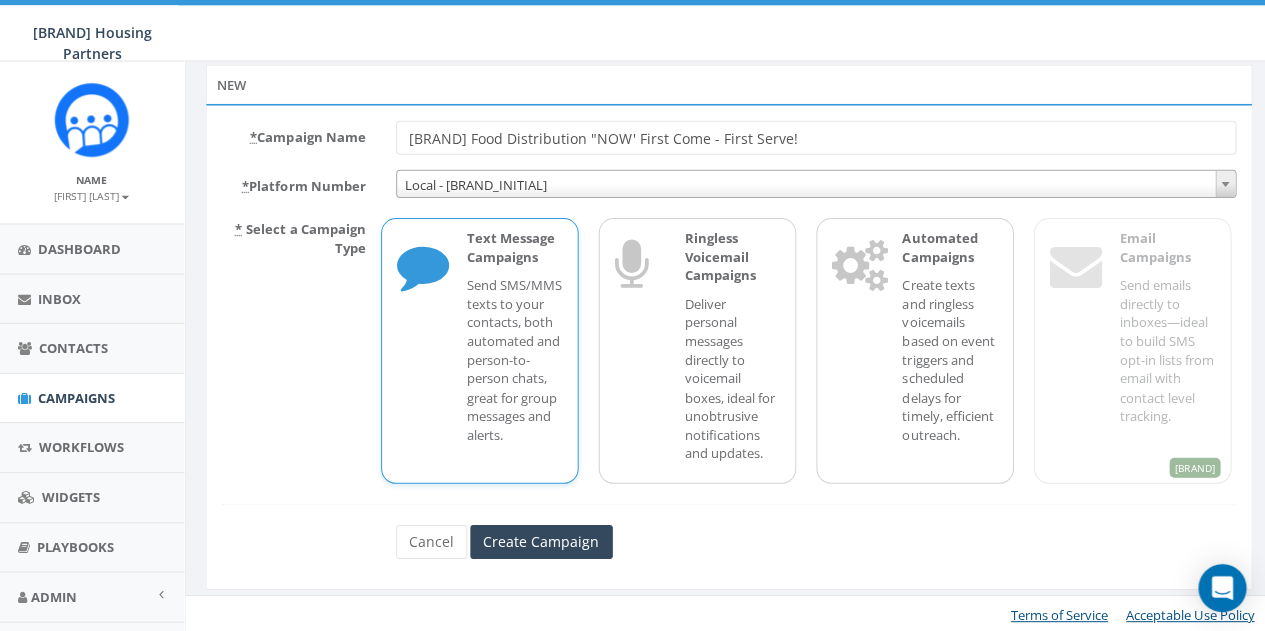 scroll, scrollTop: 126, scrollLeft: 0, axis: vertical 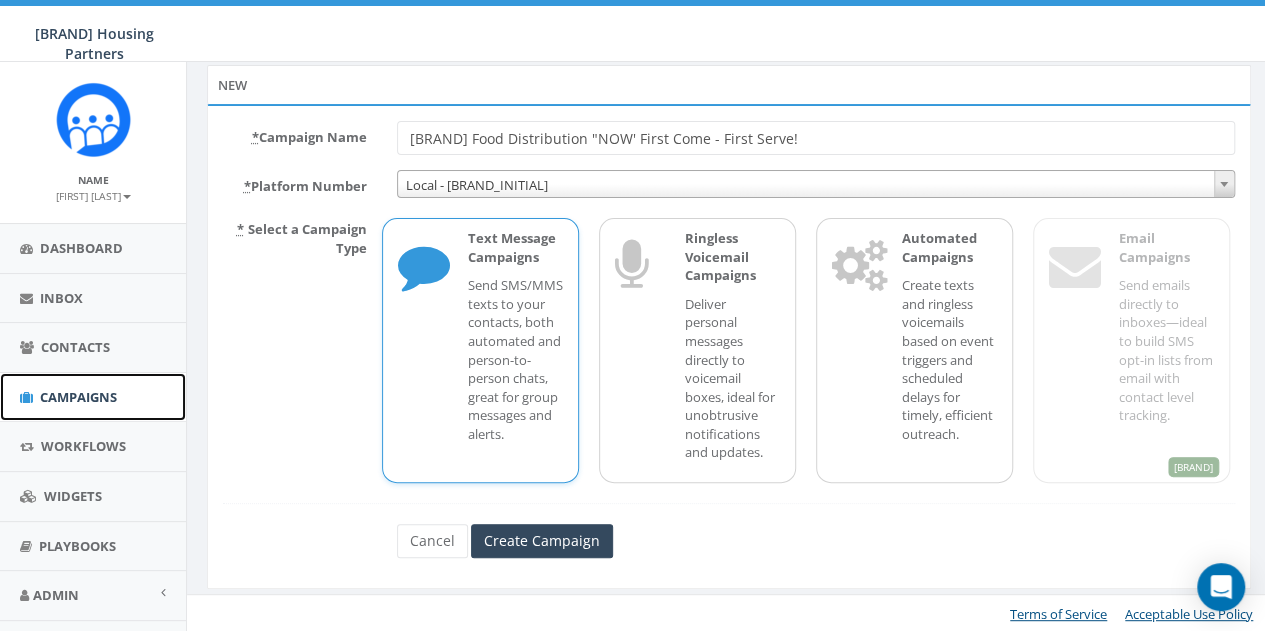 click on "Campaigns" at bounding box center [78, 397] 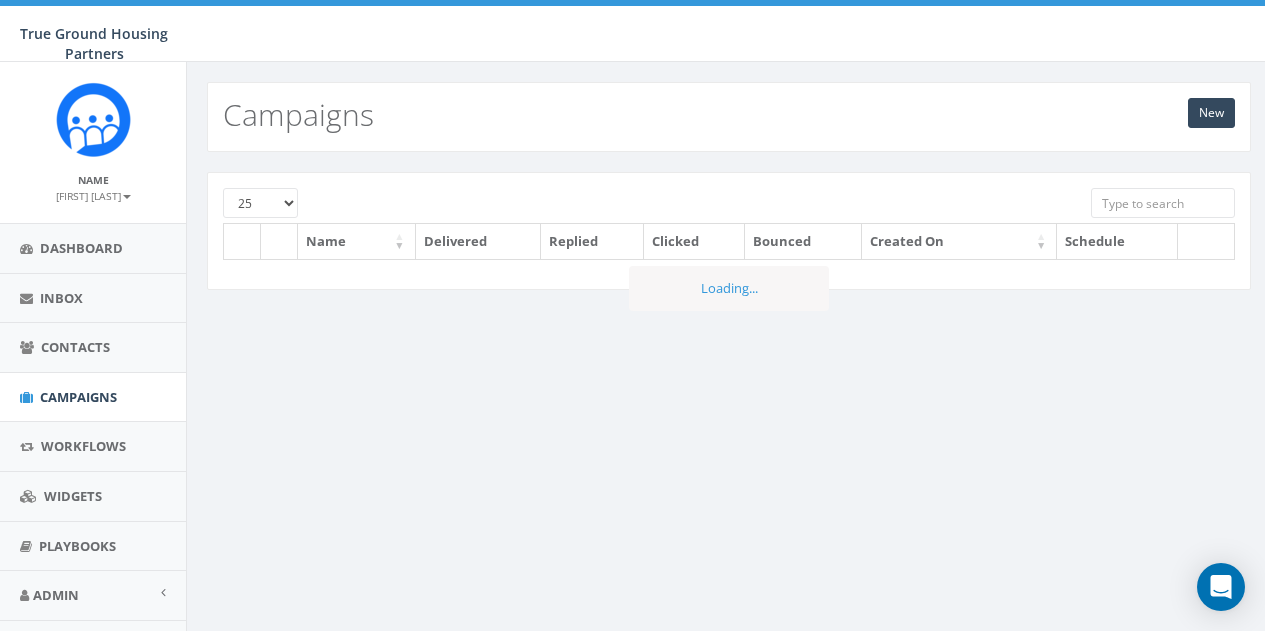 scroll, scrollTop: 0, scrollLeft: 0, axis: both 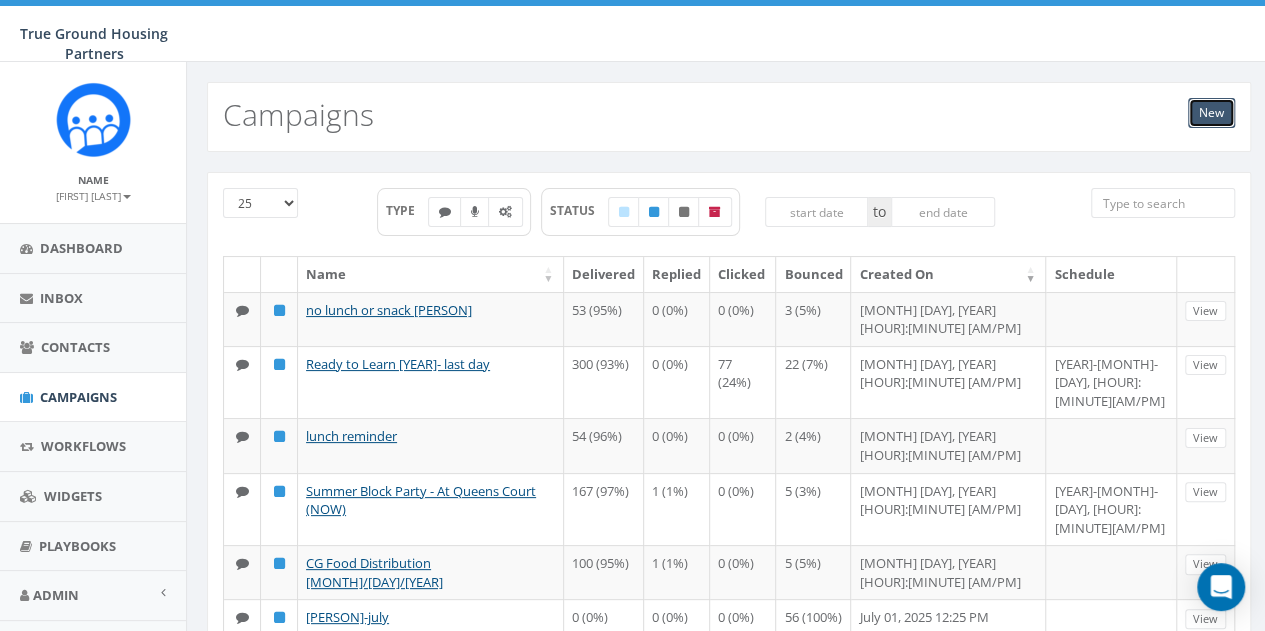 click on "New" at bounding box center (1211, 113) 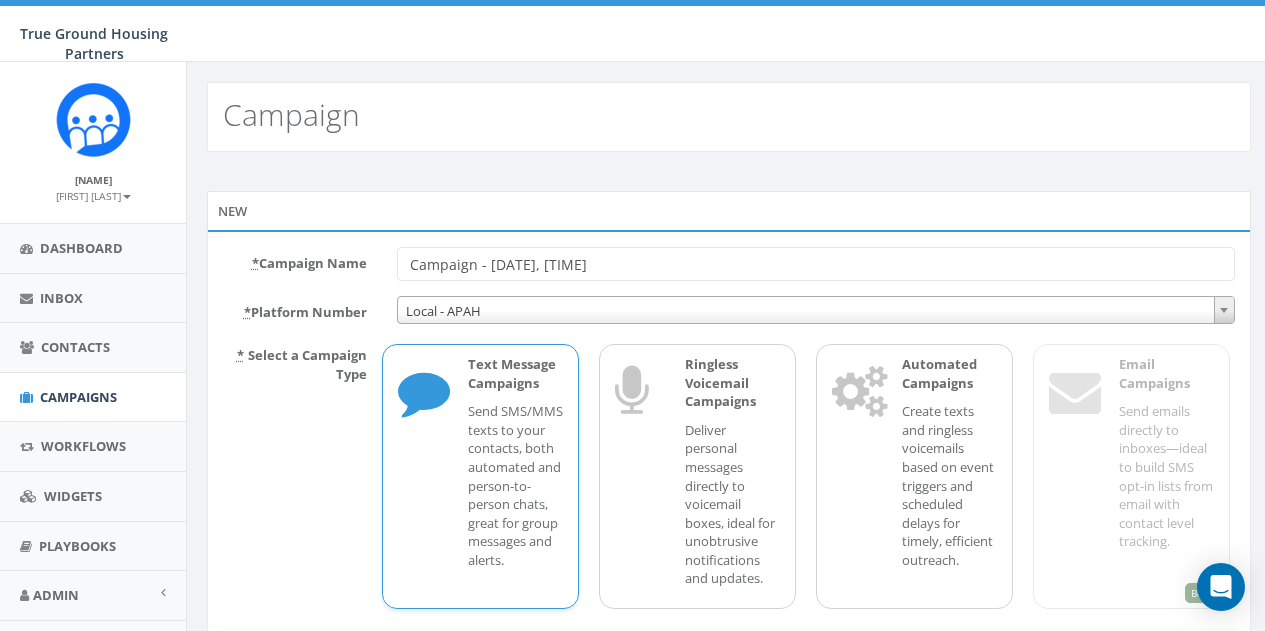 scroll, scrollTop: 0, scrollLeft: 0, axis: both 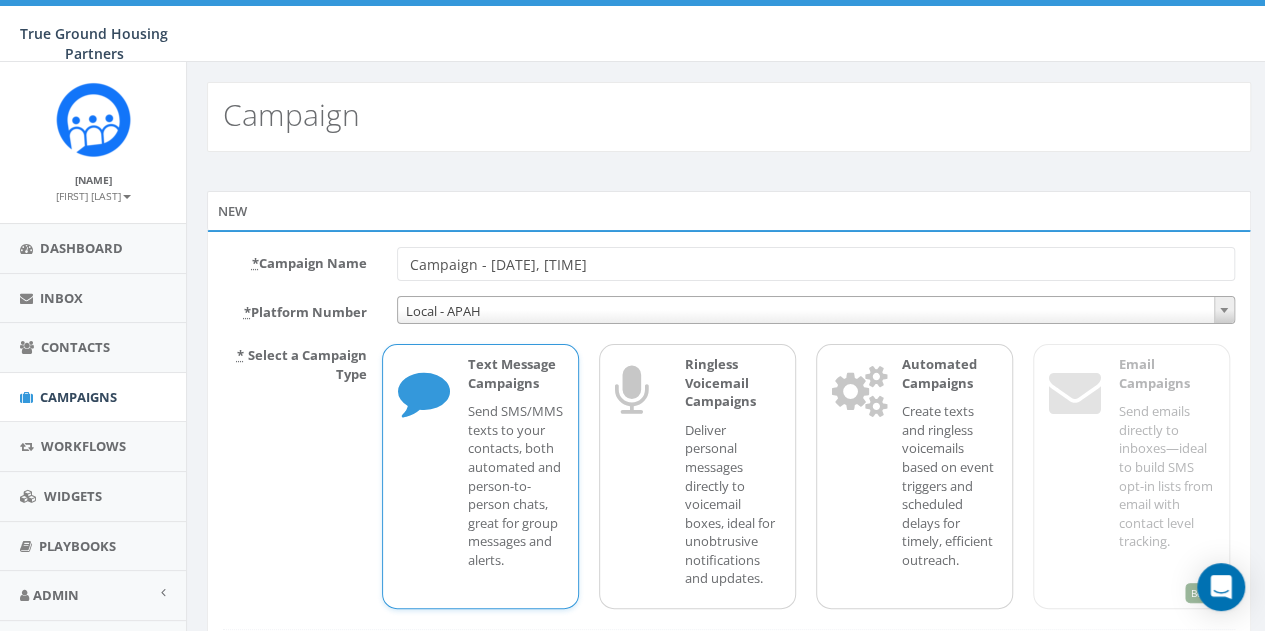 drag, startPoint x: 648, startPoint y: 260, endPoint x: 384, endPoint y: 269, distance: 264.15335 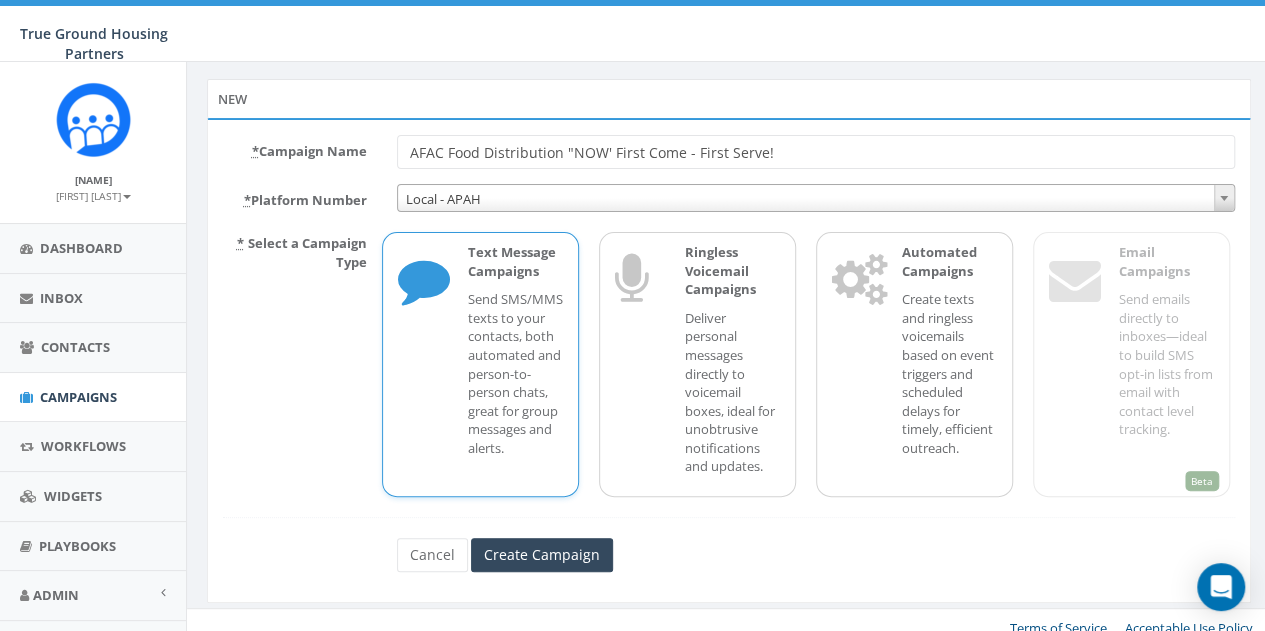 scroll, scrollTop: 126, scrollLeft: 0, axis: vertical 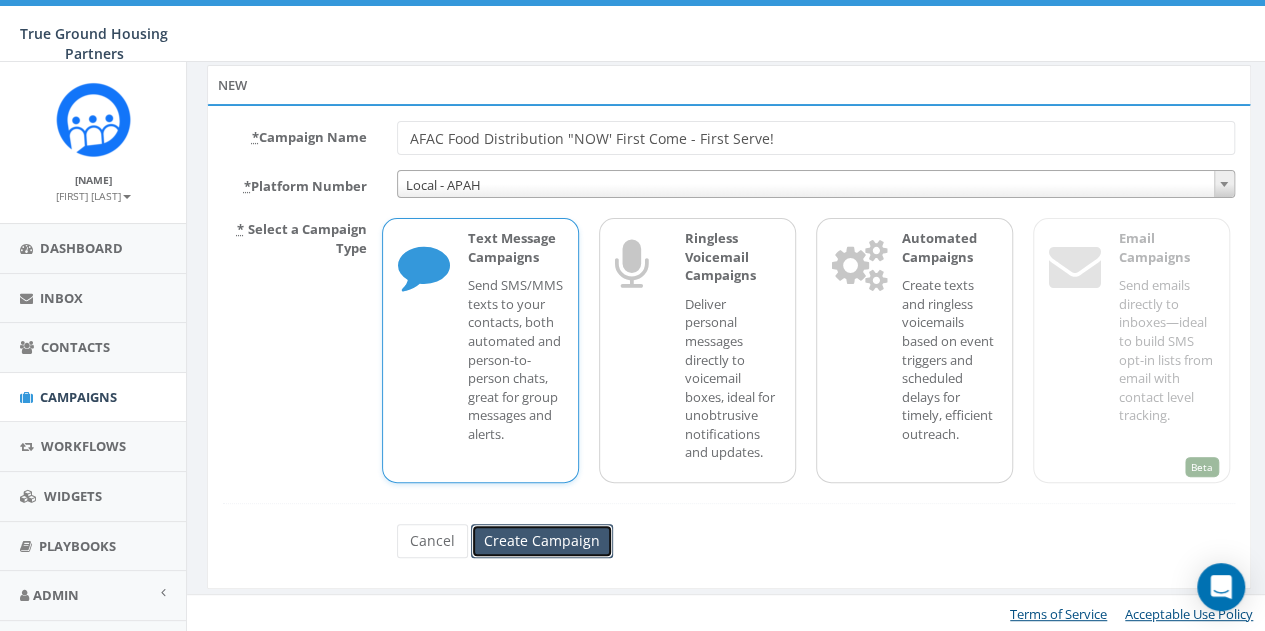 click on "Create Campaign" at bounding box center [542, 541] 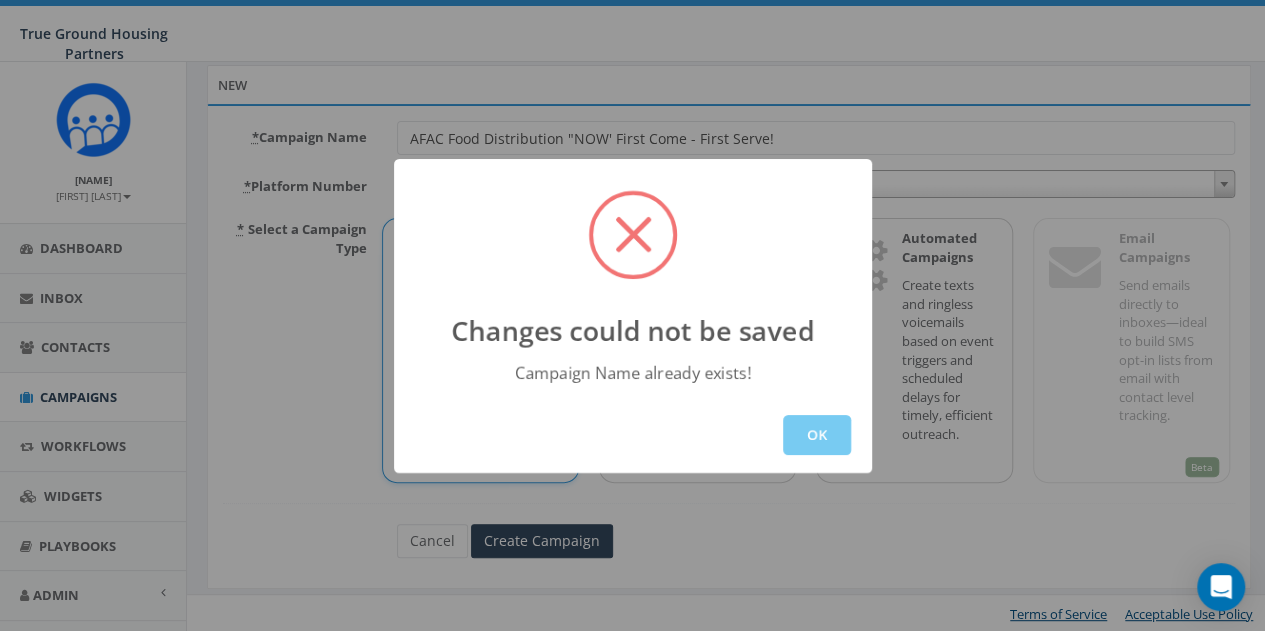 click on "OK" at bounding box center [817, 435] 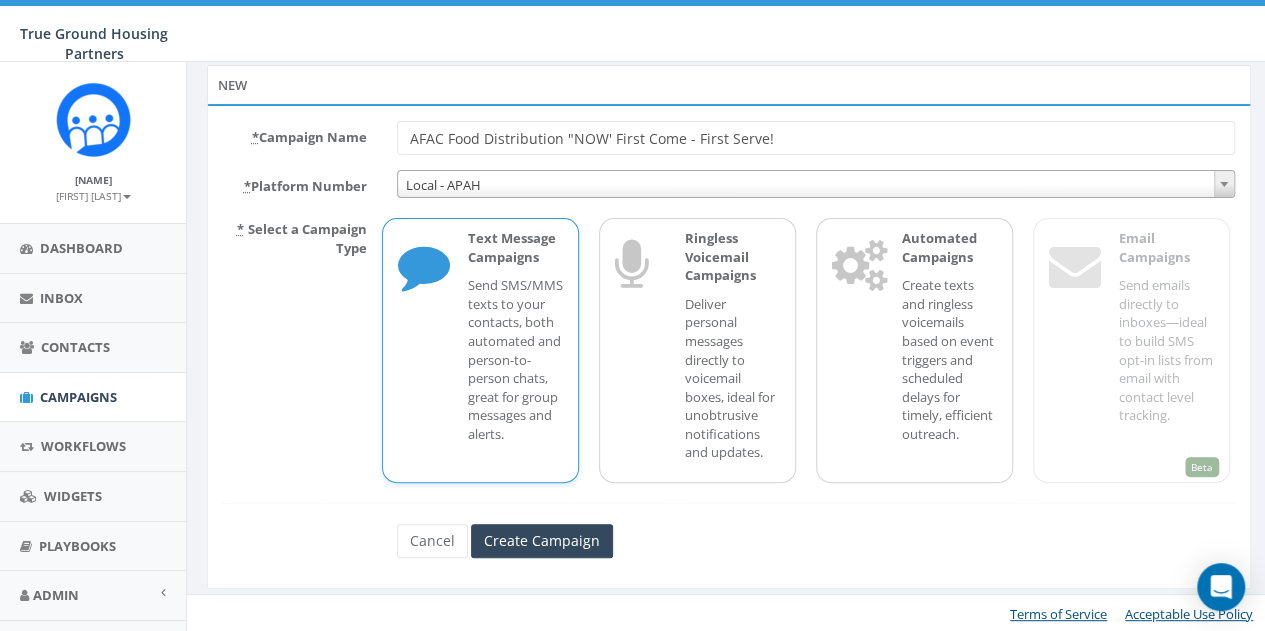 click on "[BRAND] Distribution "NOW' First Come - First Serve!" at bounding box center [816, 138] 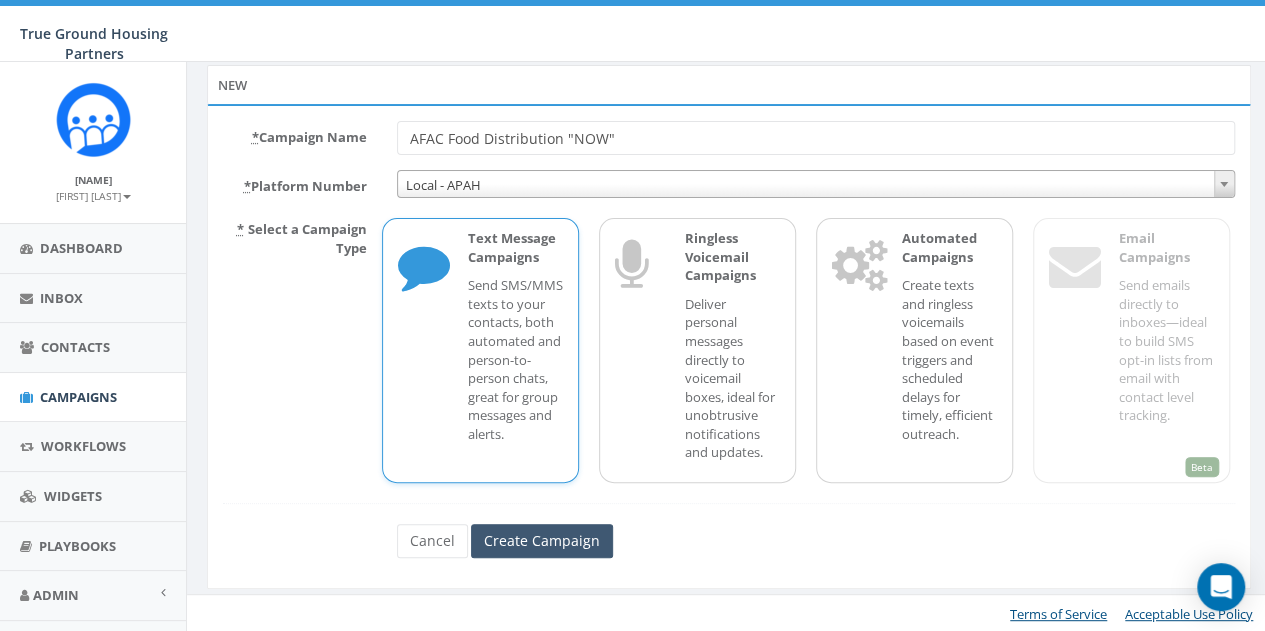 type on "AFAC Food Distribution "NOW"" 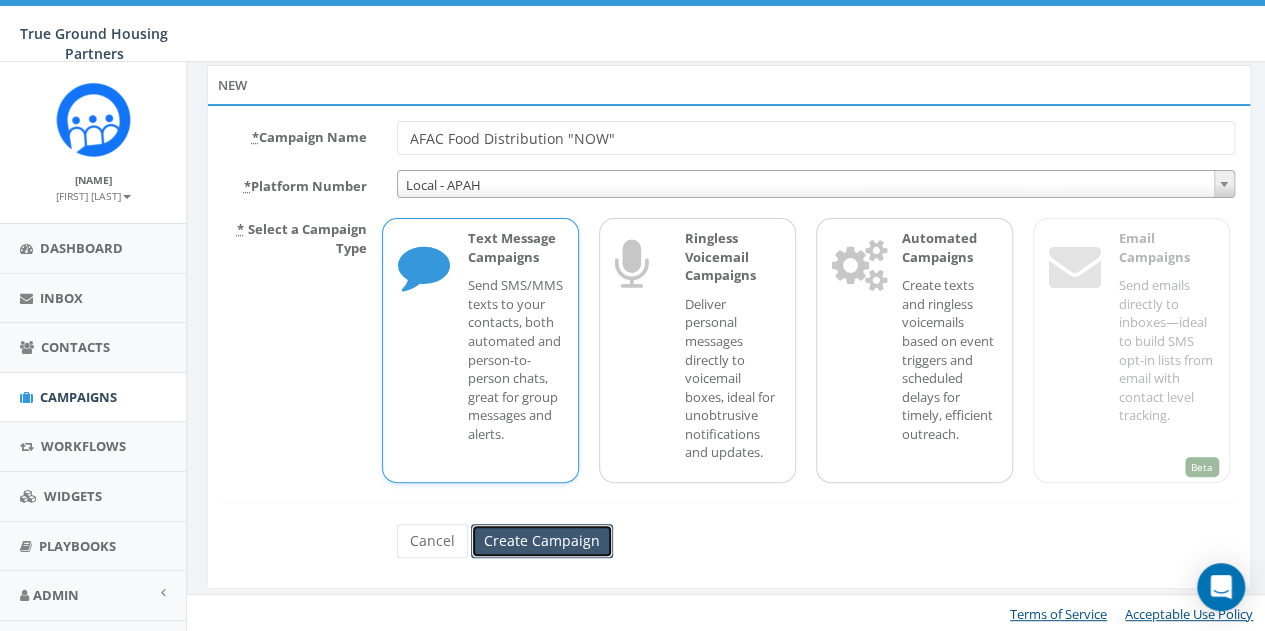 click on "Create Campaign" at bounding box center (542, 541) 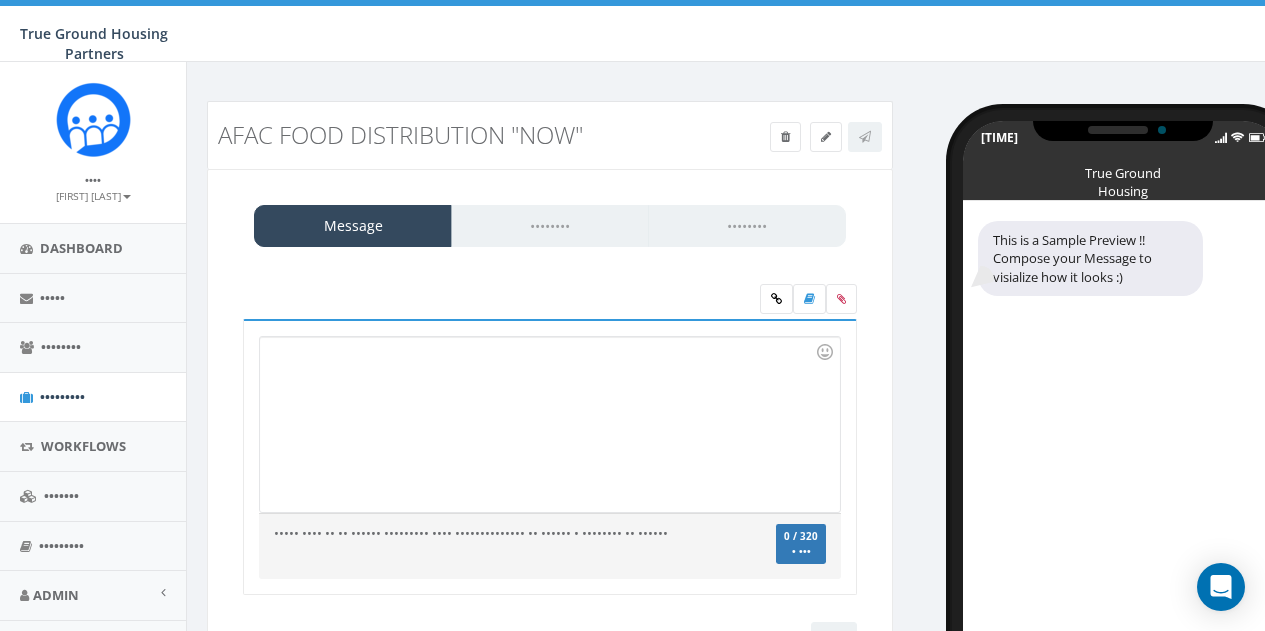 scroll, scrollTop: 0, scrollLeft: 0, axis: both 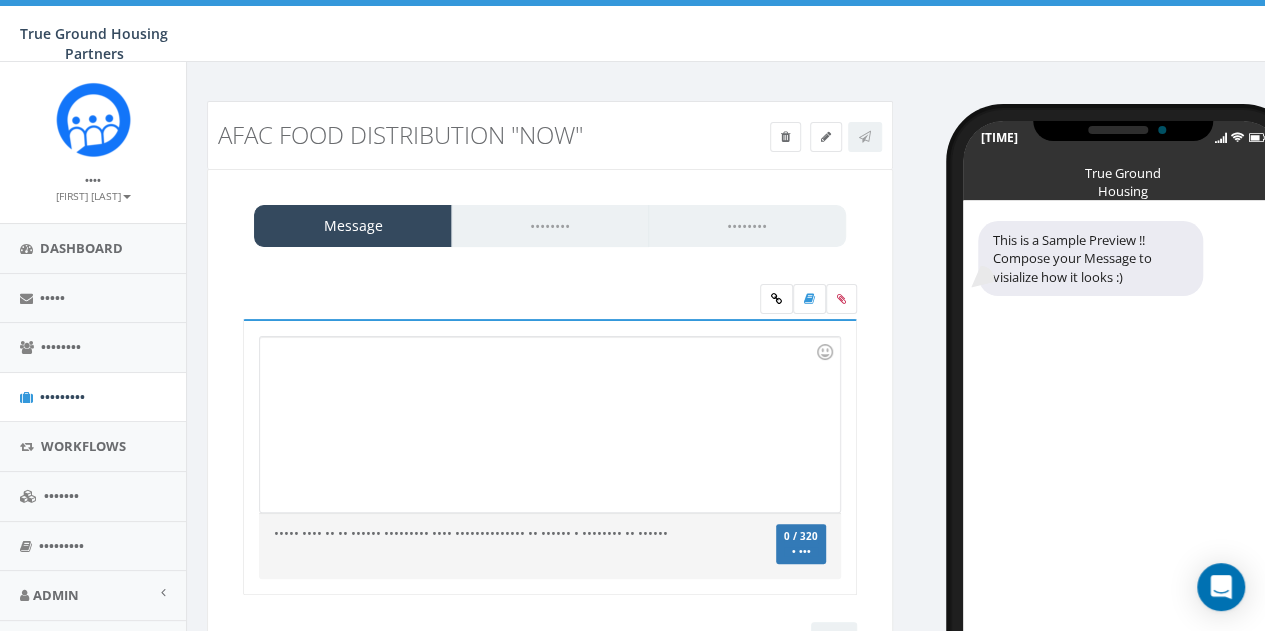 click at bounding box center [549, 424] 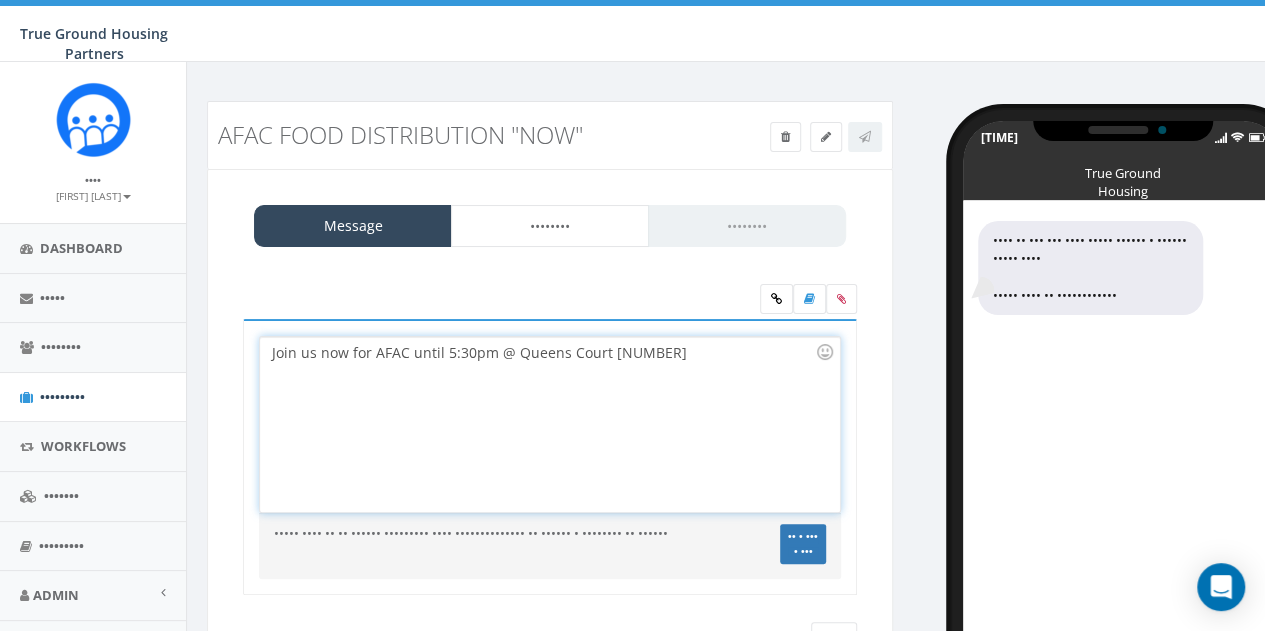 click on "Join us now for AFAC until [TIME] @ Queens Court [NUMBER] [NUMBER]" at bounding box center [549, 424] 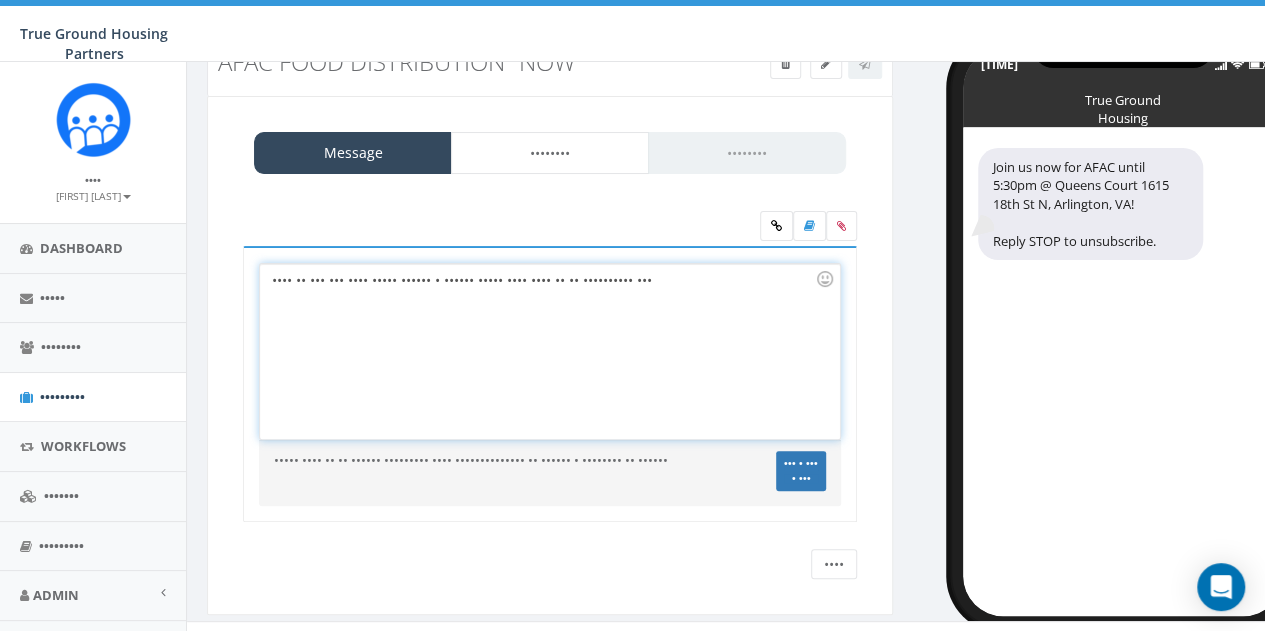 scroll, scrollTop: 84, scrollLeft: 0, axis: vertical 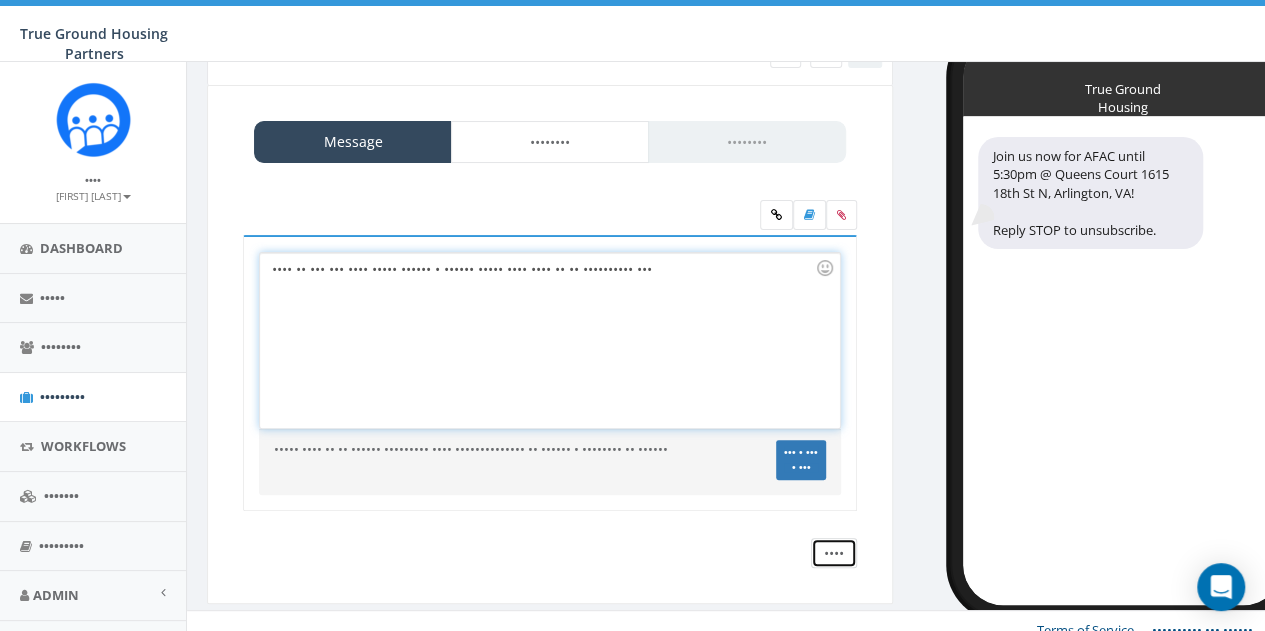 click on "Save" at bounding box center [828, 553] 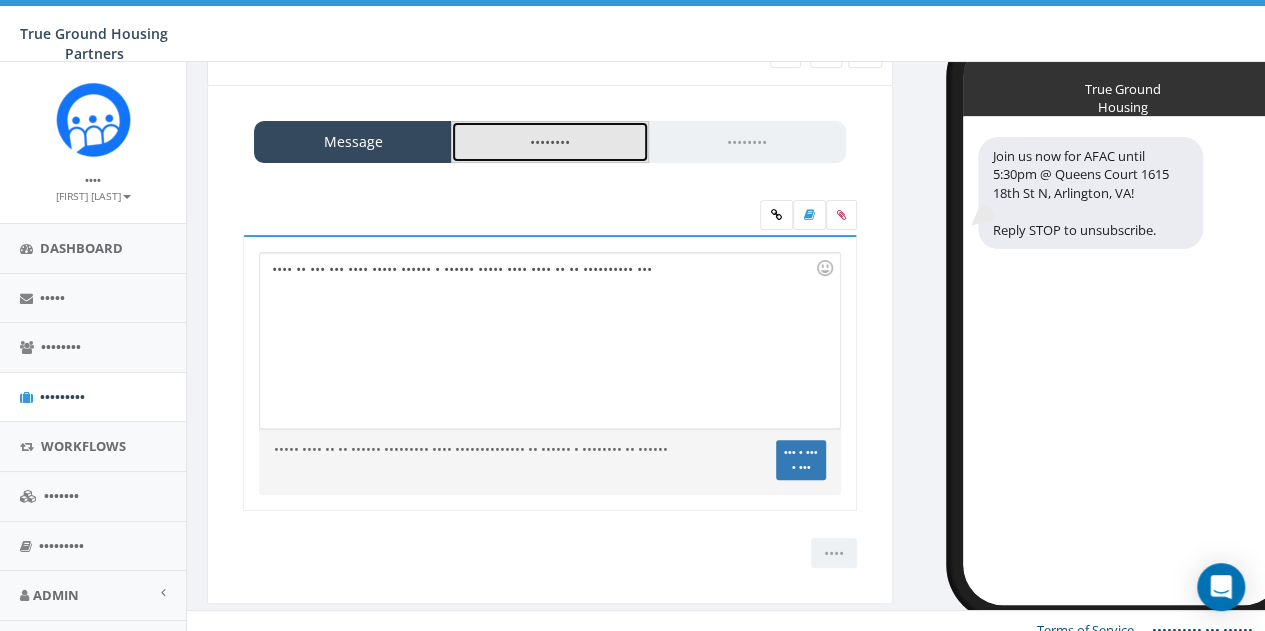 click on "Contacts" at bounding box center (550, 142) 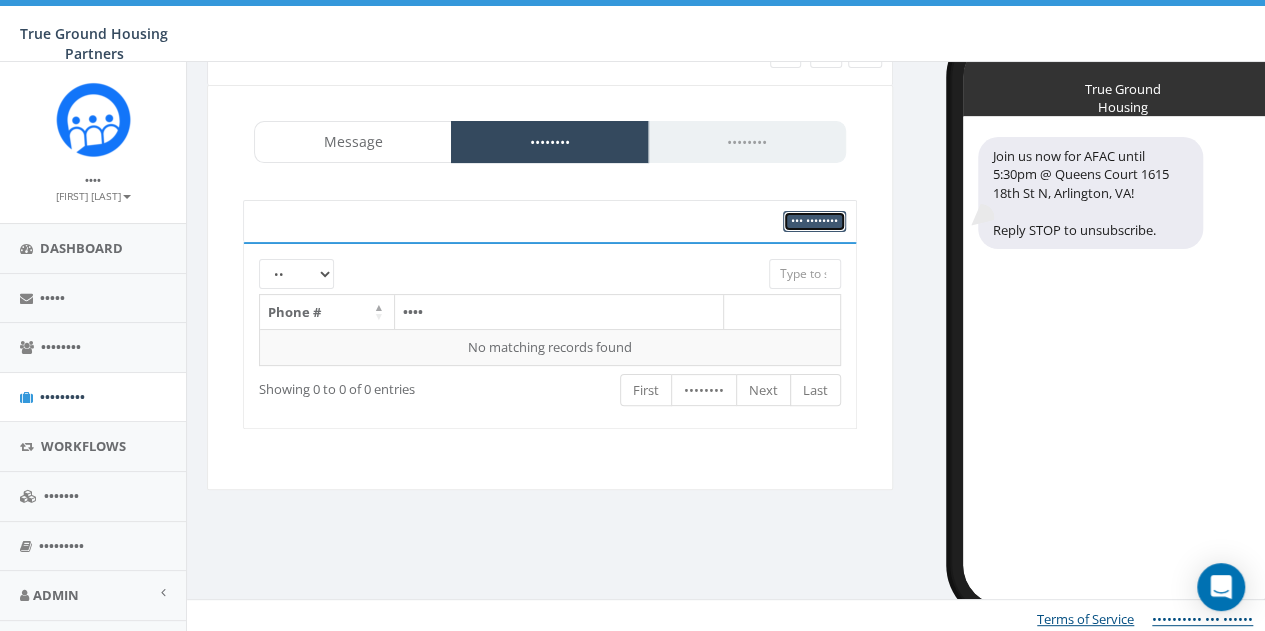 click on "Add Contacts" at bounding box center [797, 220] 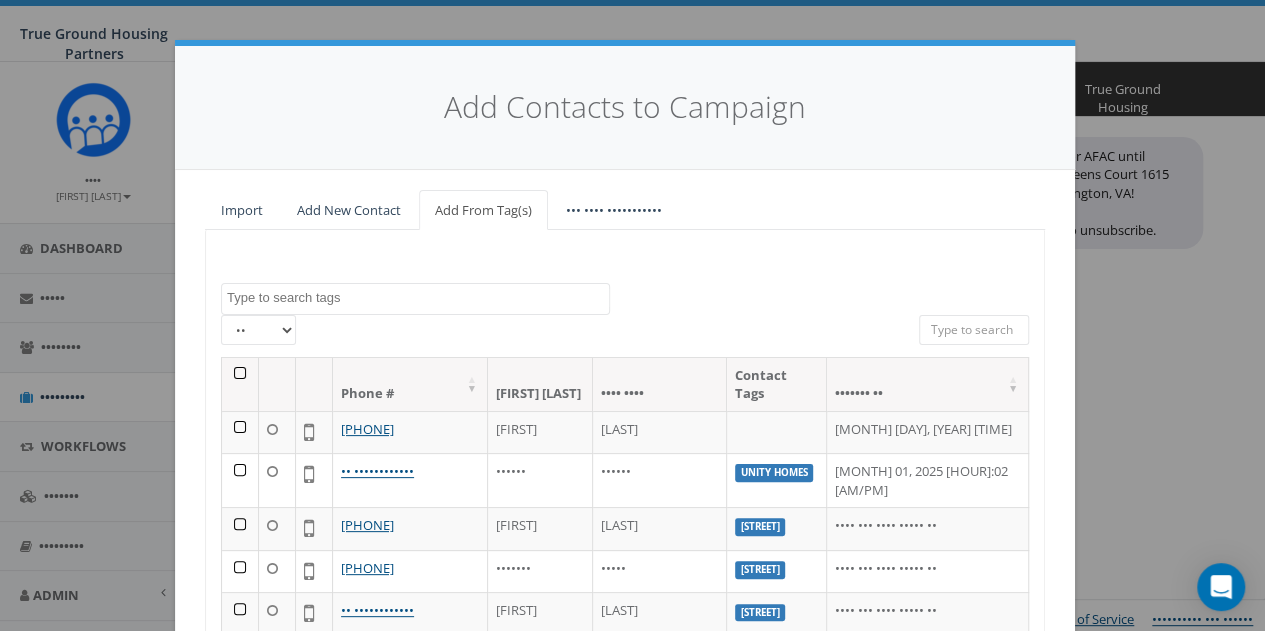 click at bounding box center (418, 298) 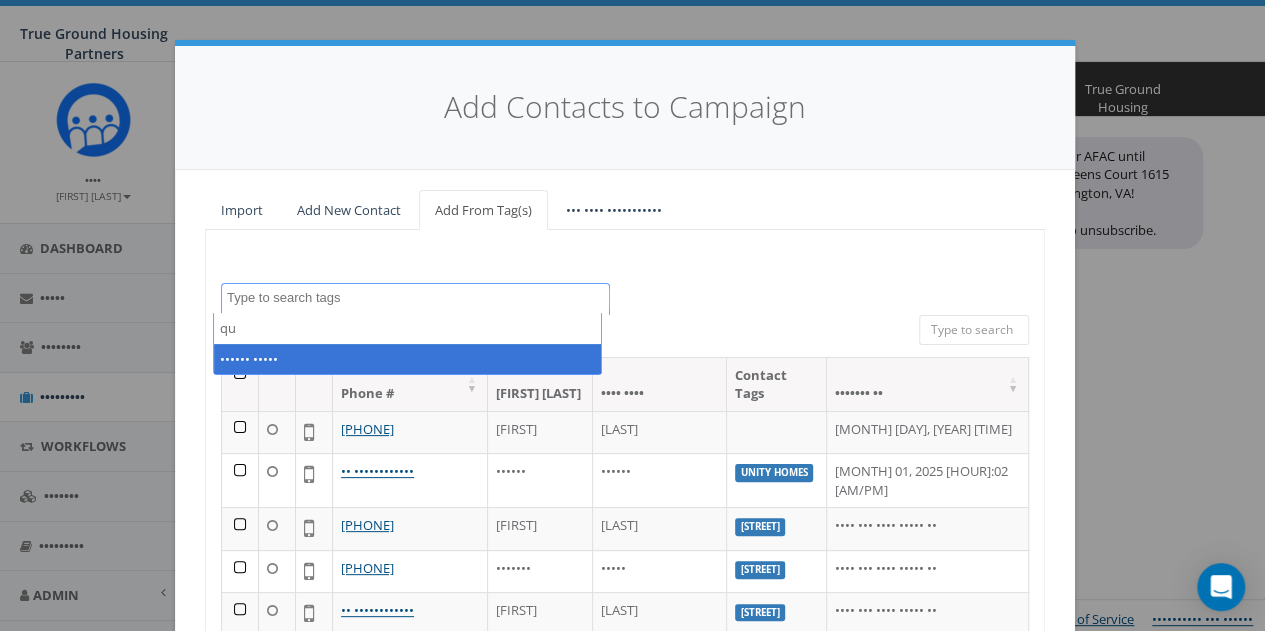 scroll, scrollTop: 646, scrollLeft: 0, axis: vertical 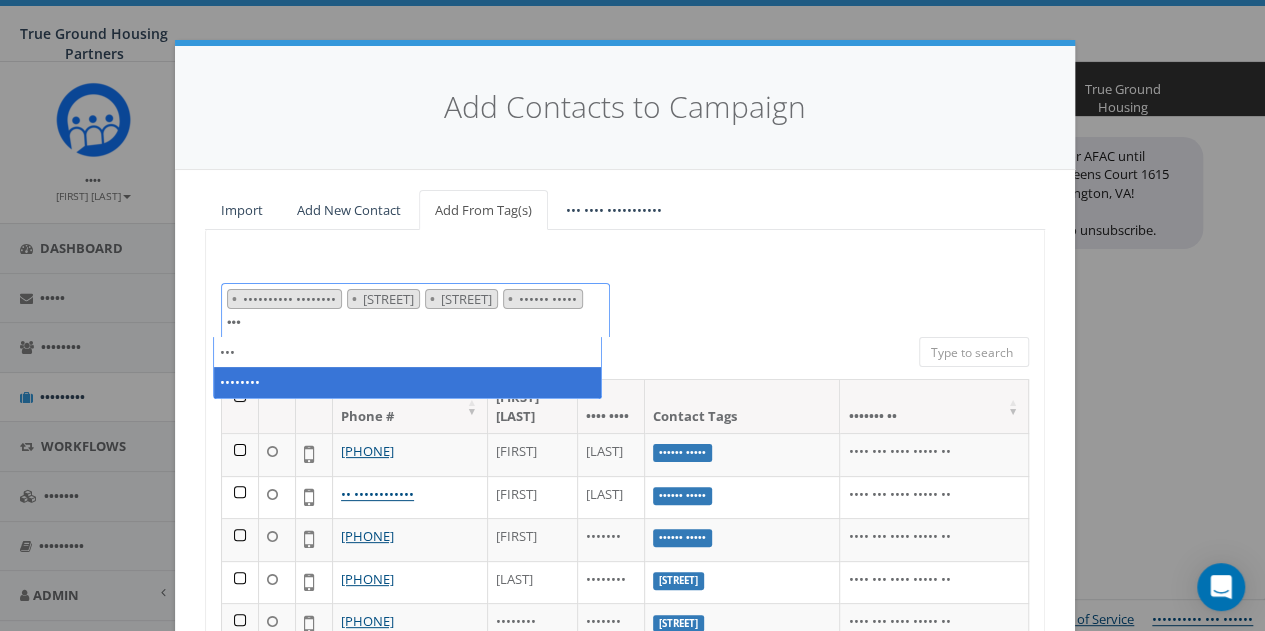 type on "mar" 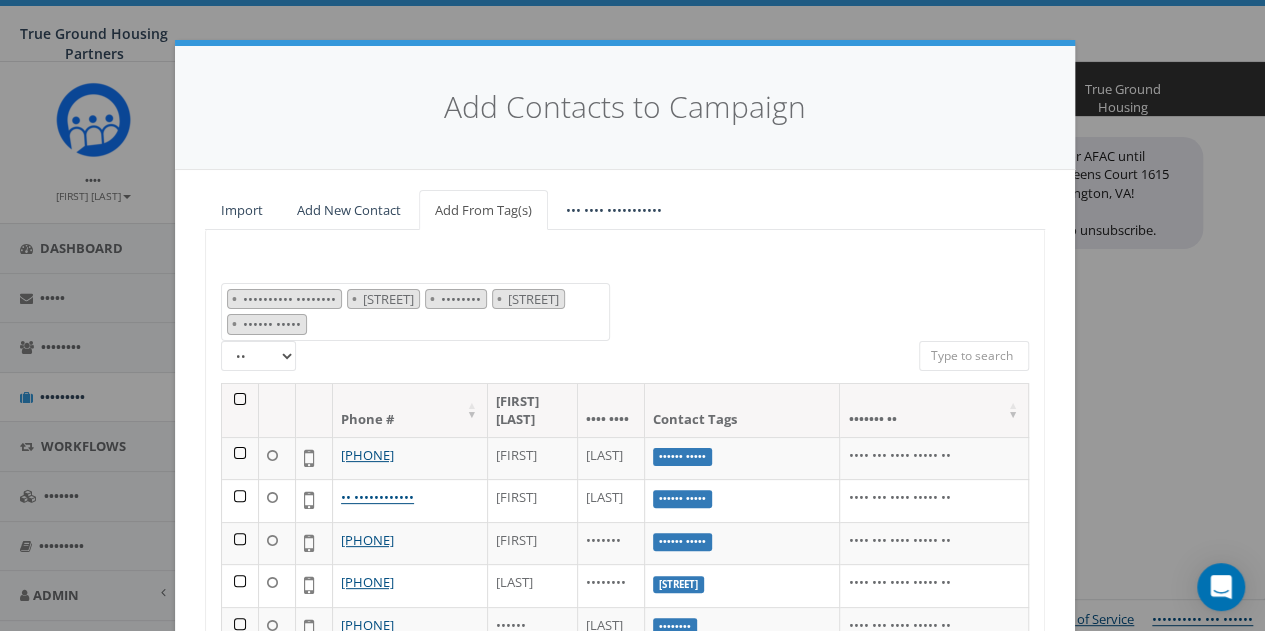 click at bounding box center [240, 410] 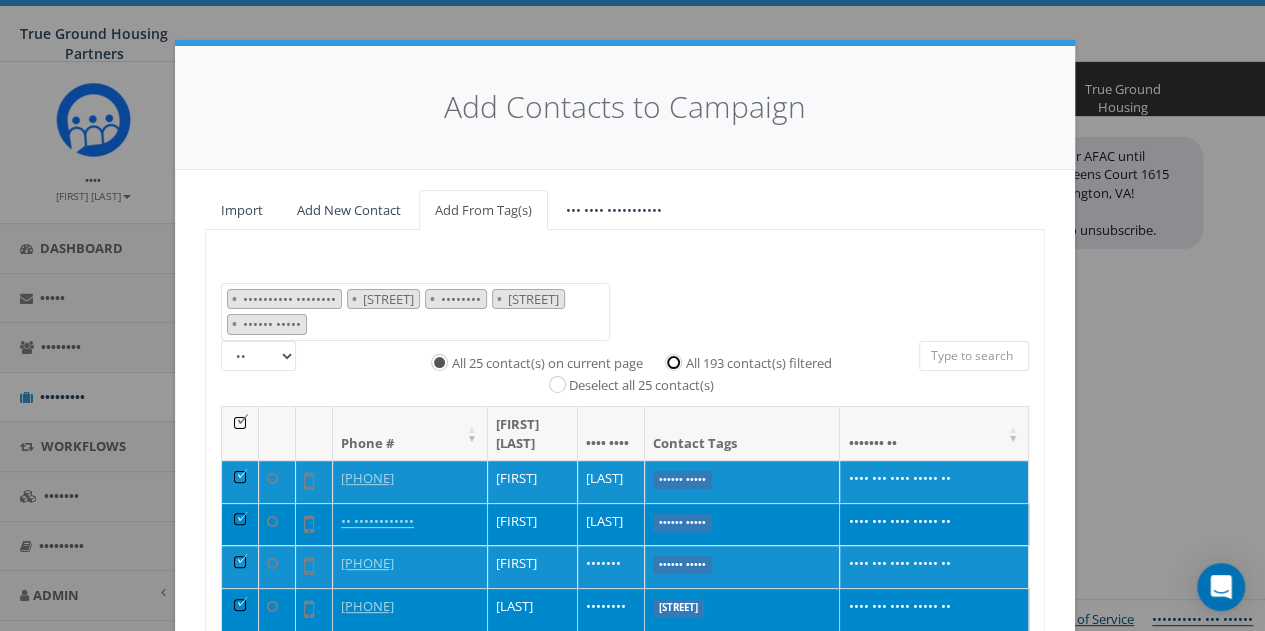 click on "All 193 contact(s) filtered" at bounding box center [678, 361] 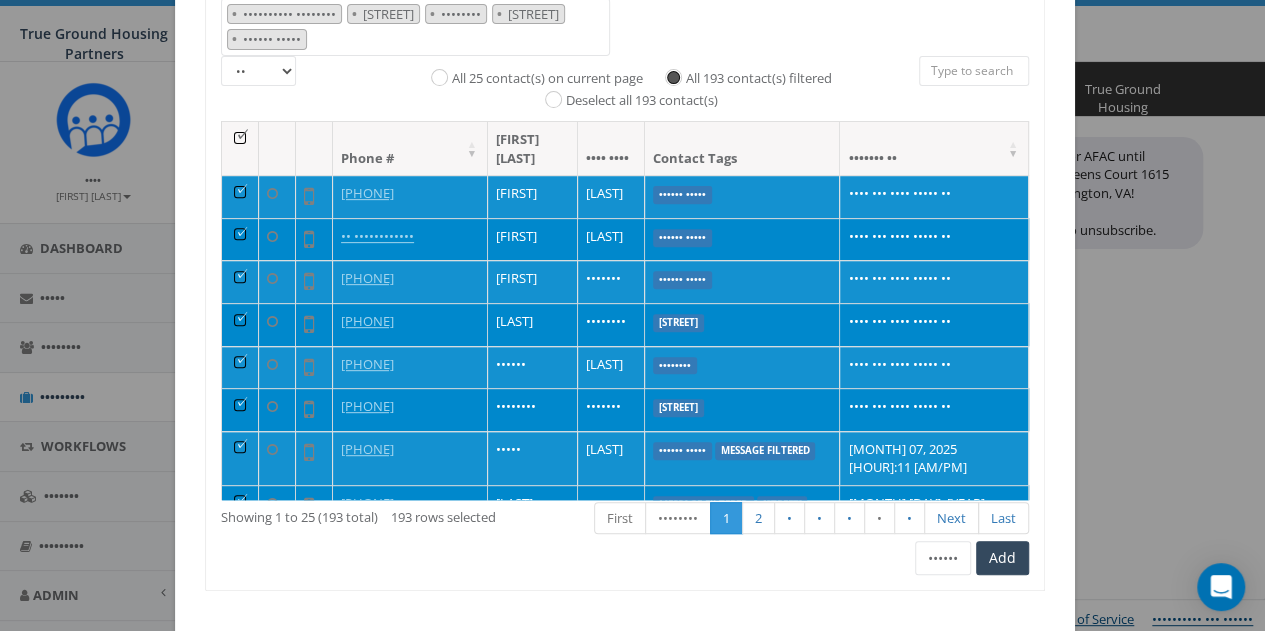 scroll, scrollTop: 290, scrollLeft: 0, axis: vertical 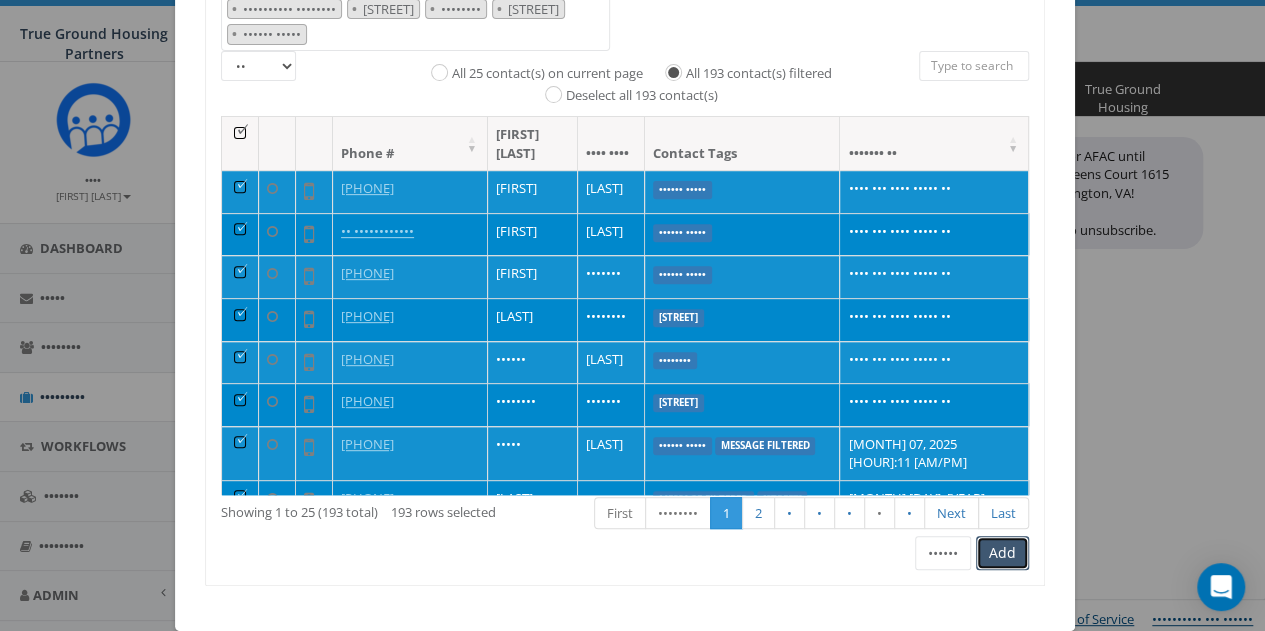 click on "Add" at bounding box center (1002, 585) 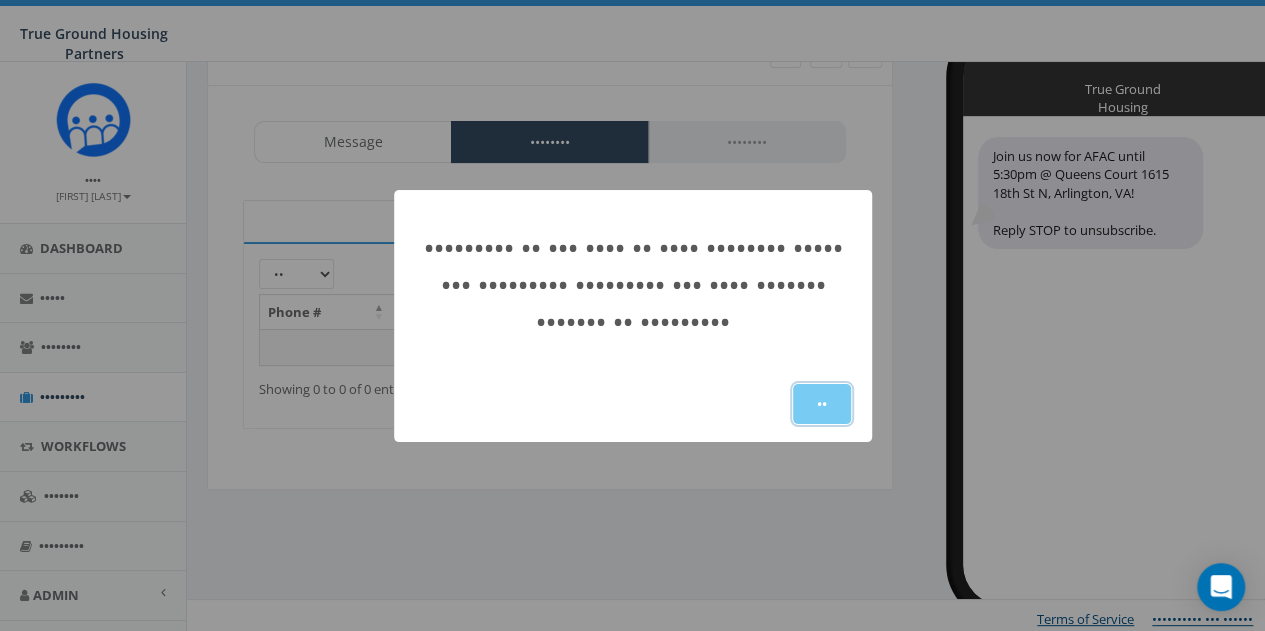 click on "OK" at bounding box center (817, 422) 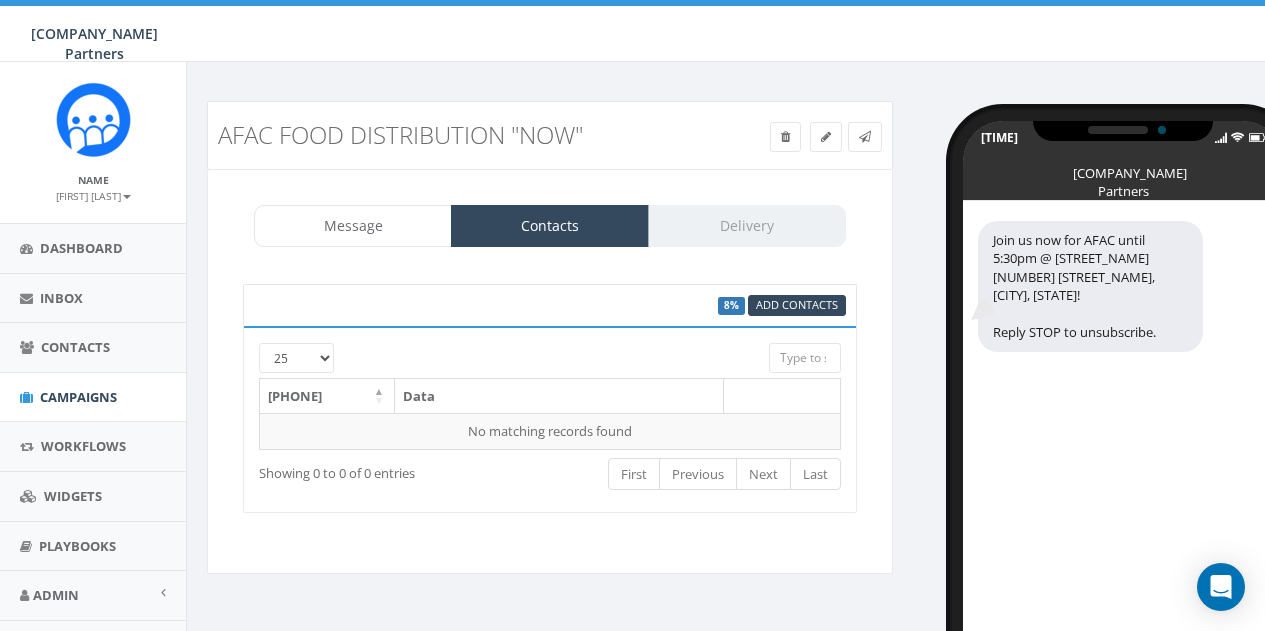scroll, scrollTop: 91, scrollLeft: 0, axis: vertical 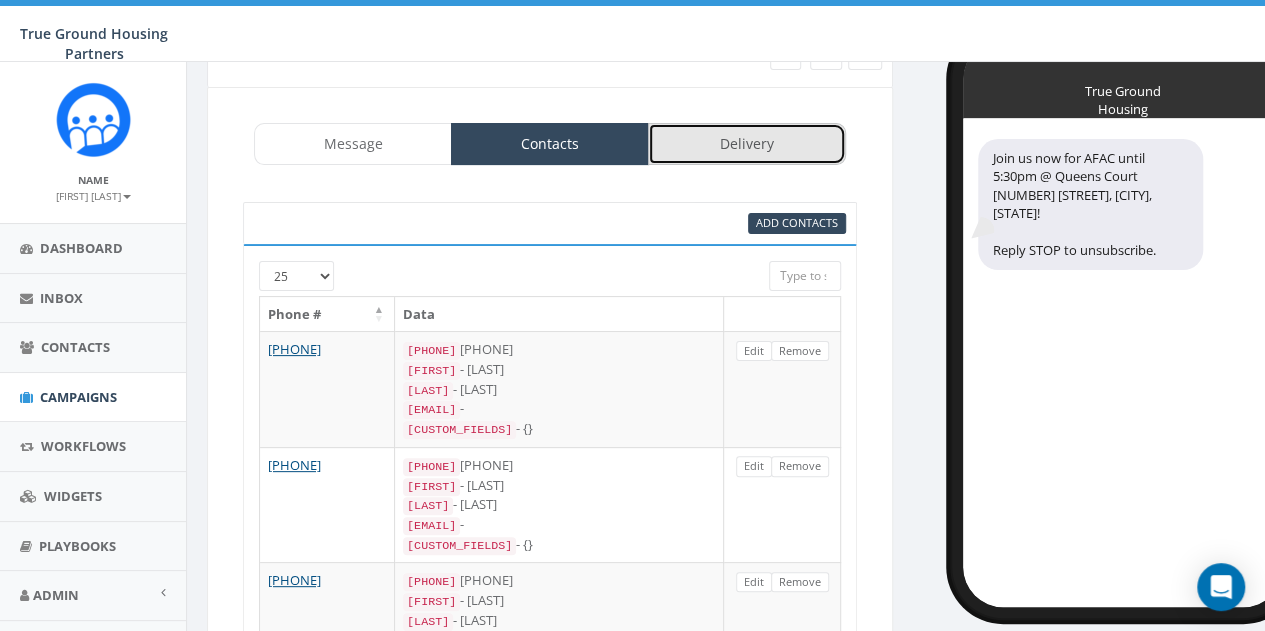 click on "Delivery" at bounding box center [747, 144] 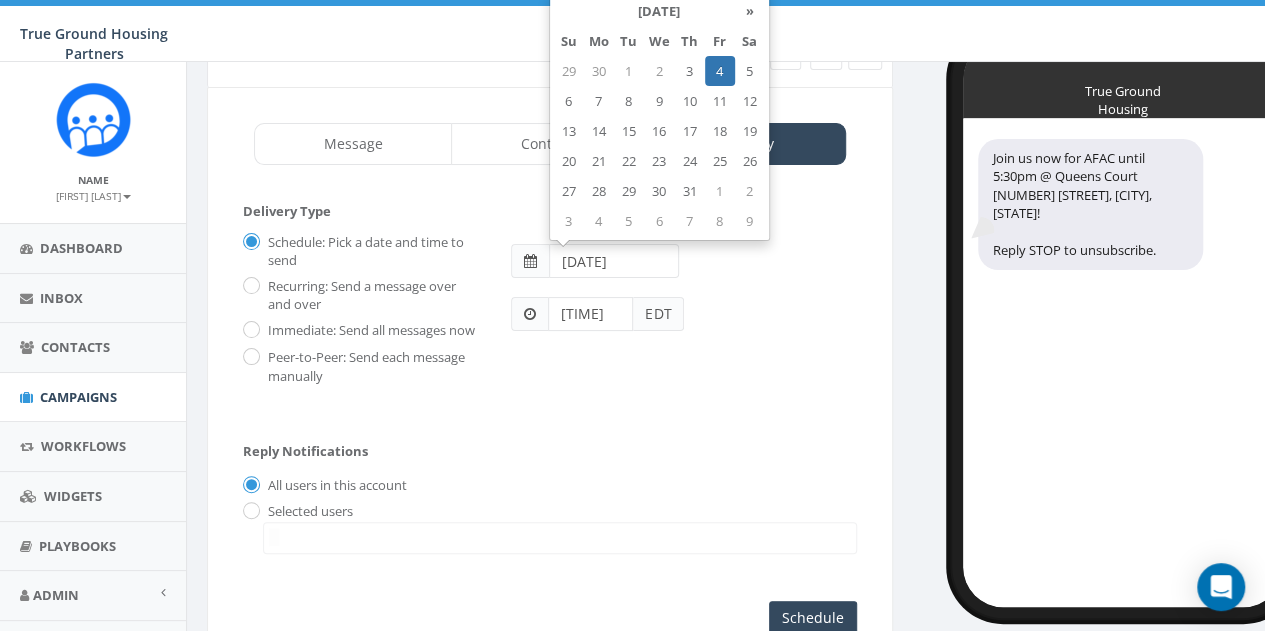 click on "[DATE]" at bounding box center [614, 261] 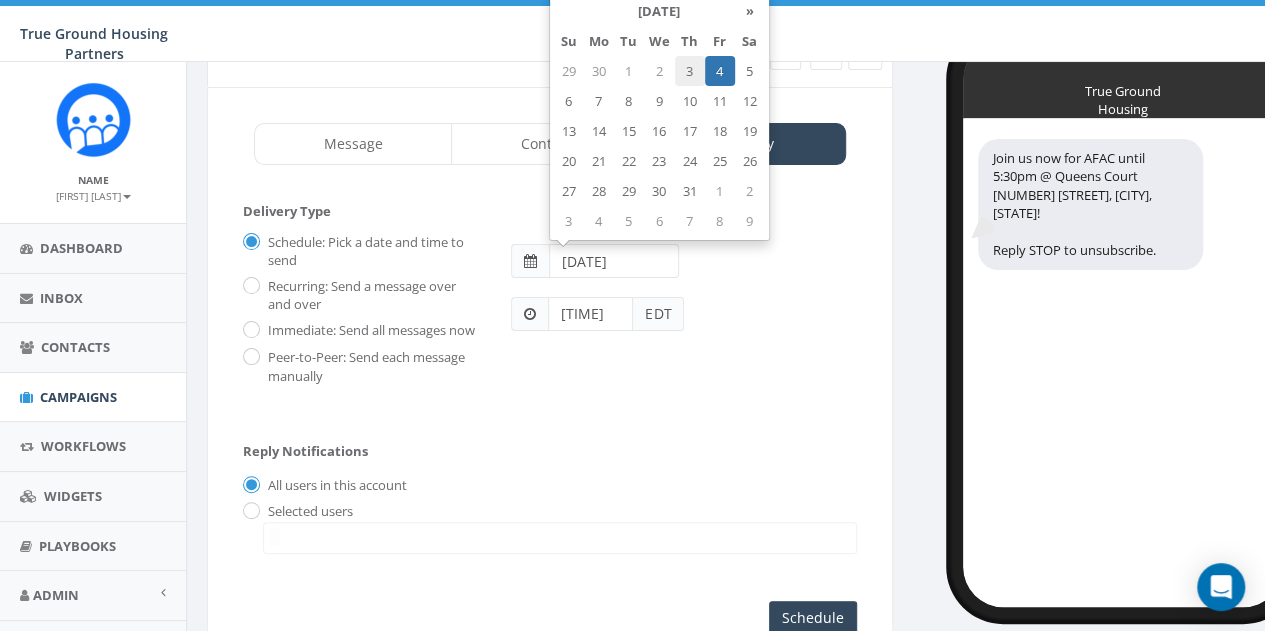 click on "3" at bounding box center [690, 71] 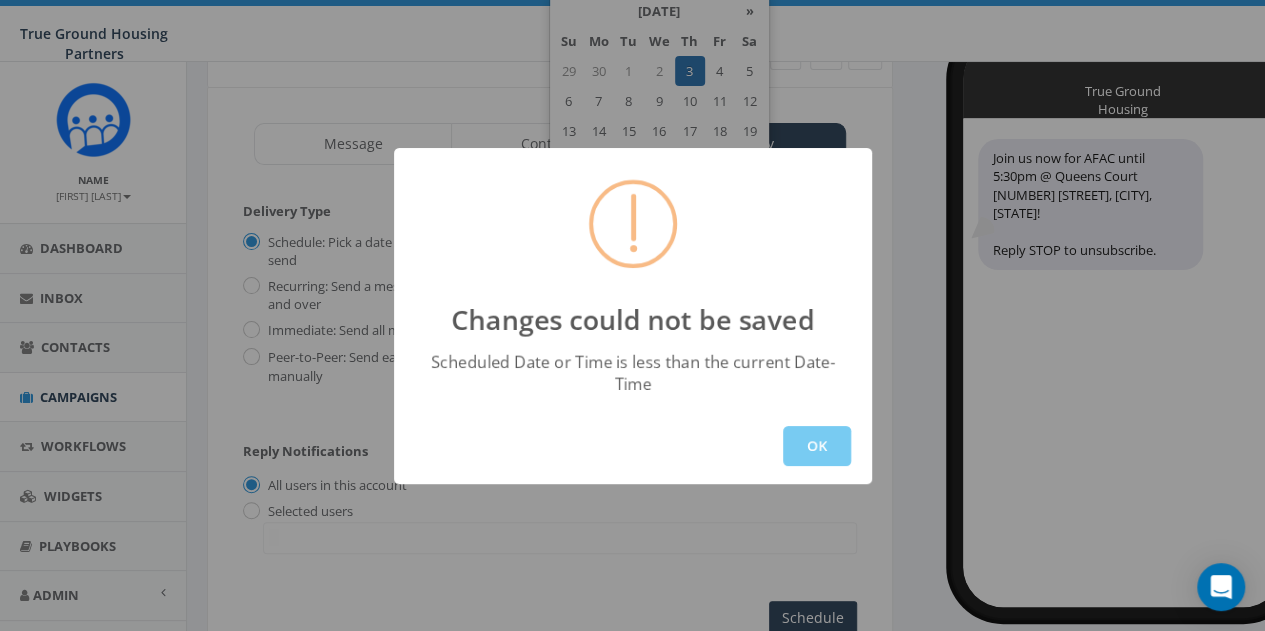 click on "OK" at bounding box center [817, 446] 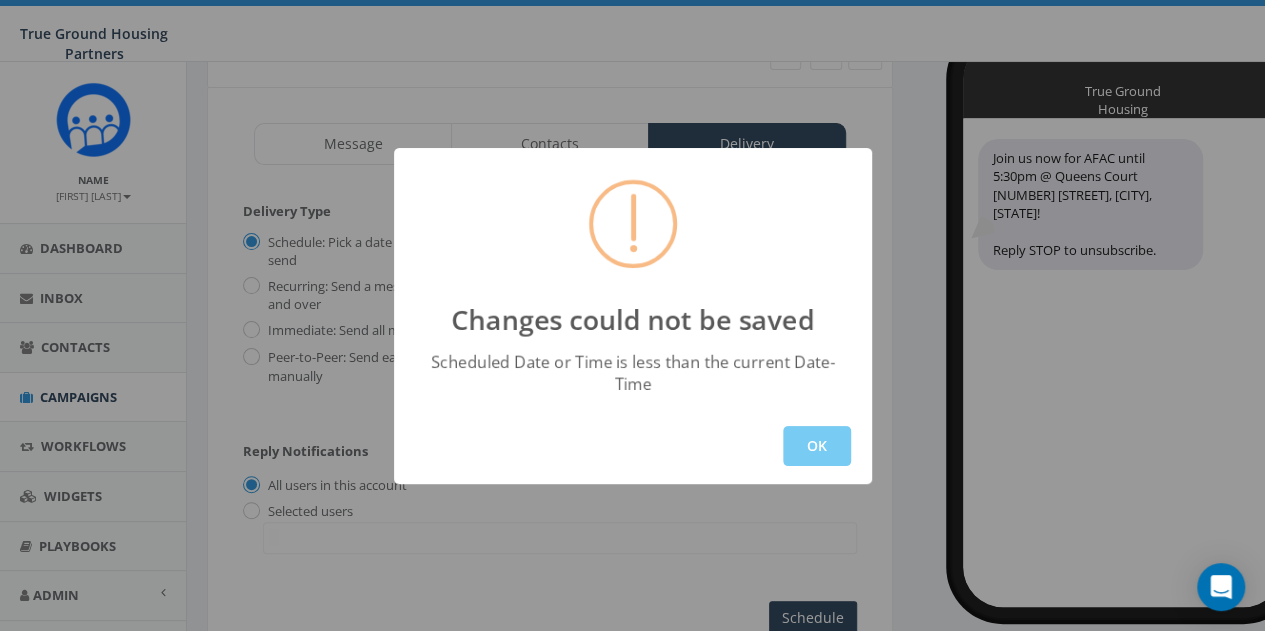 click on "OK" at bounding box center (817, 446) 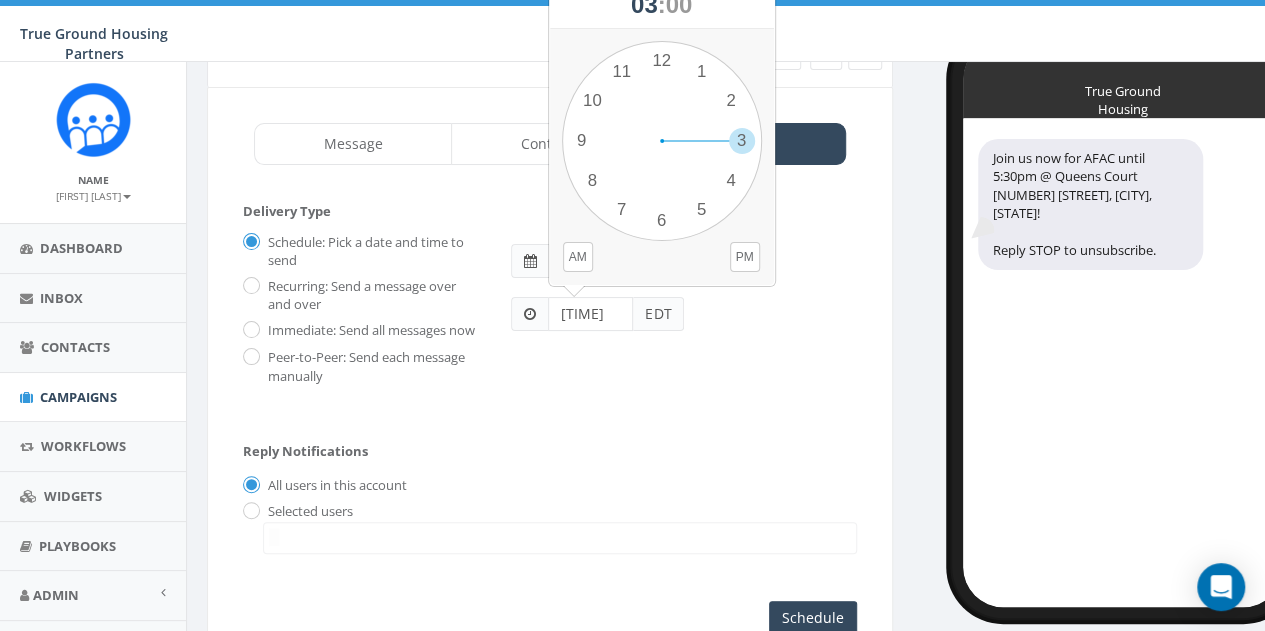 click on "03:41PM" at bounding box center (590, 314) 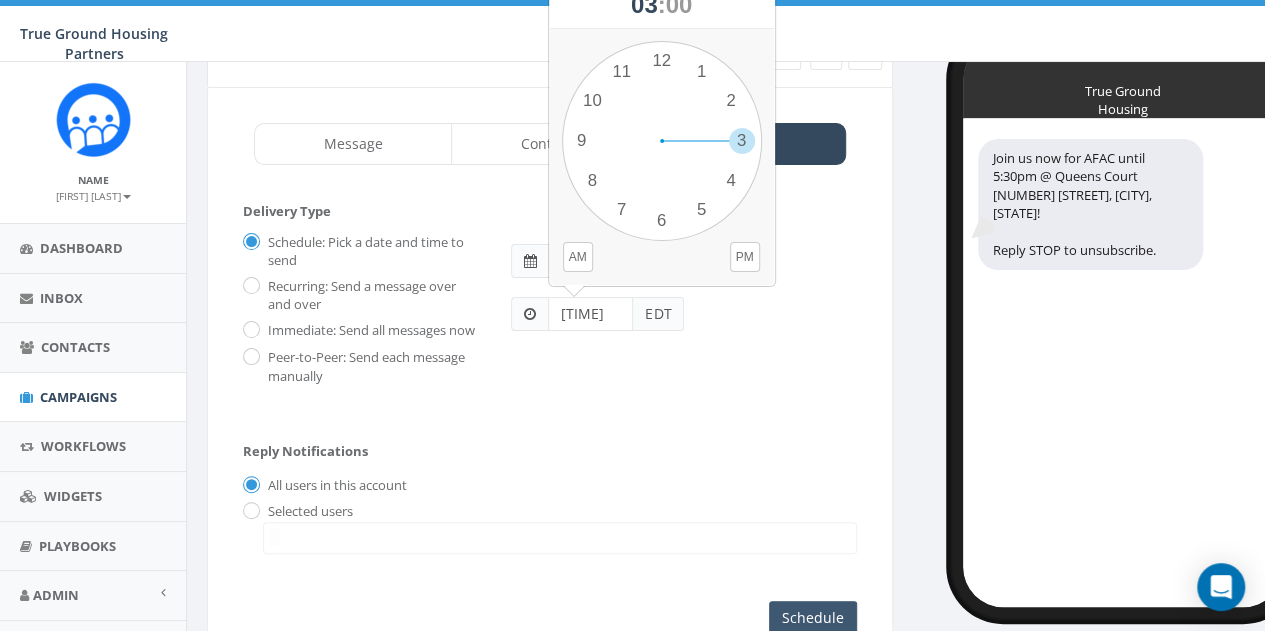 type on "03:45PM" 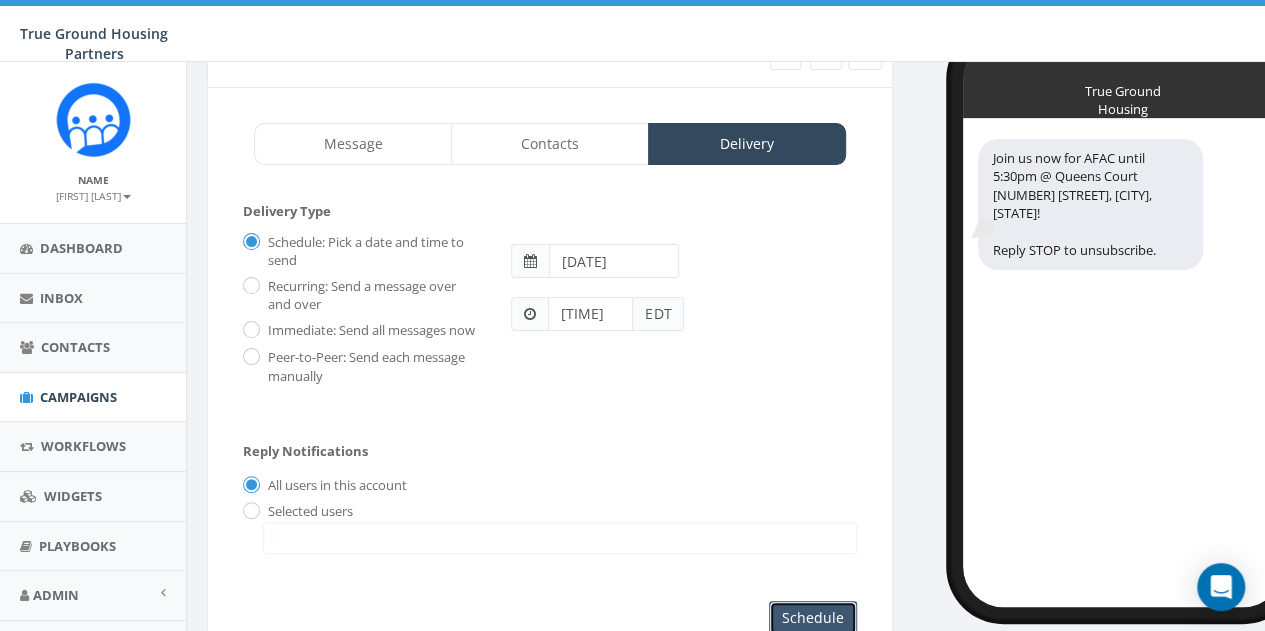 click on "Schedule" at bounding box center [813, 618] 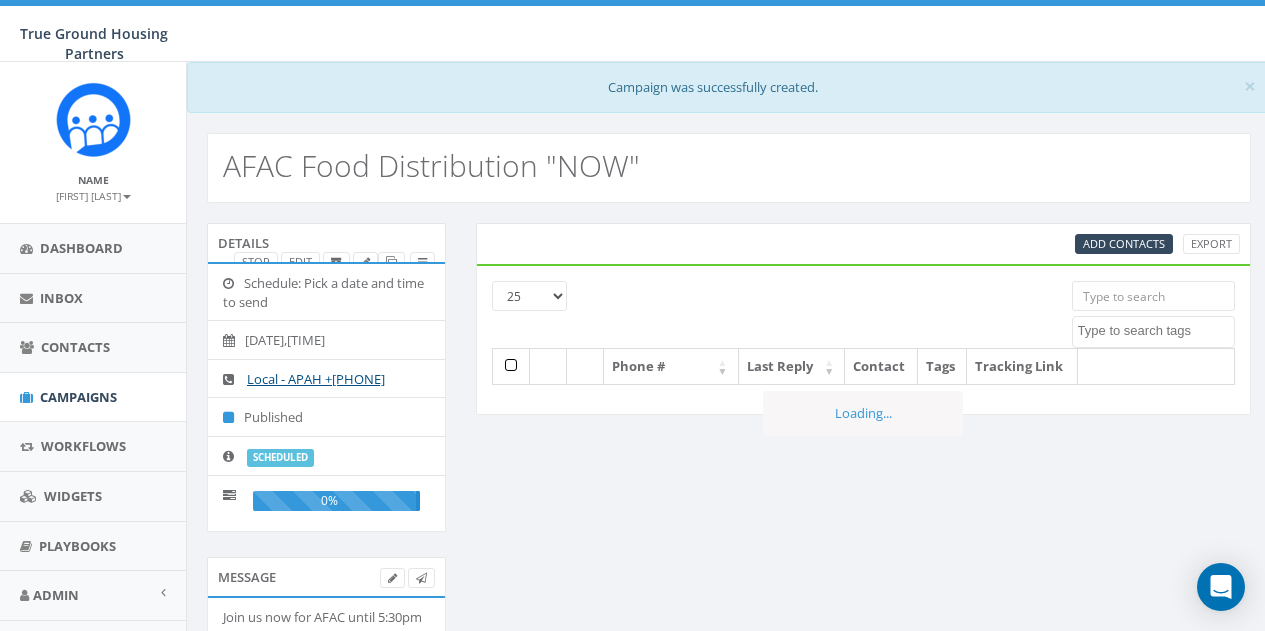 scroll, scrollTop: 0, scrollLeft: 0, axis: both 